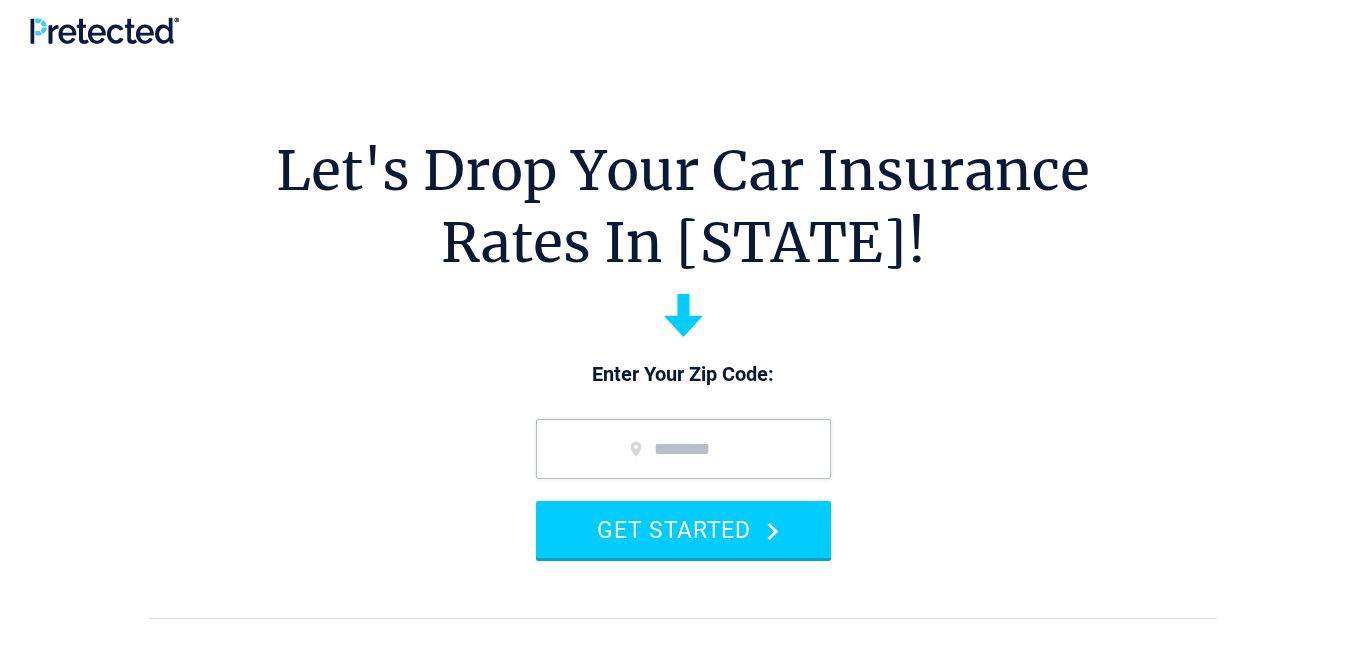 scroll, scrollTop: 0, scrollLeft: 0, axis: both 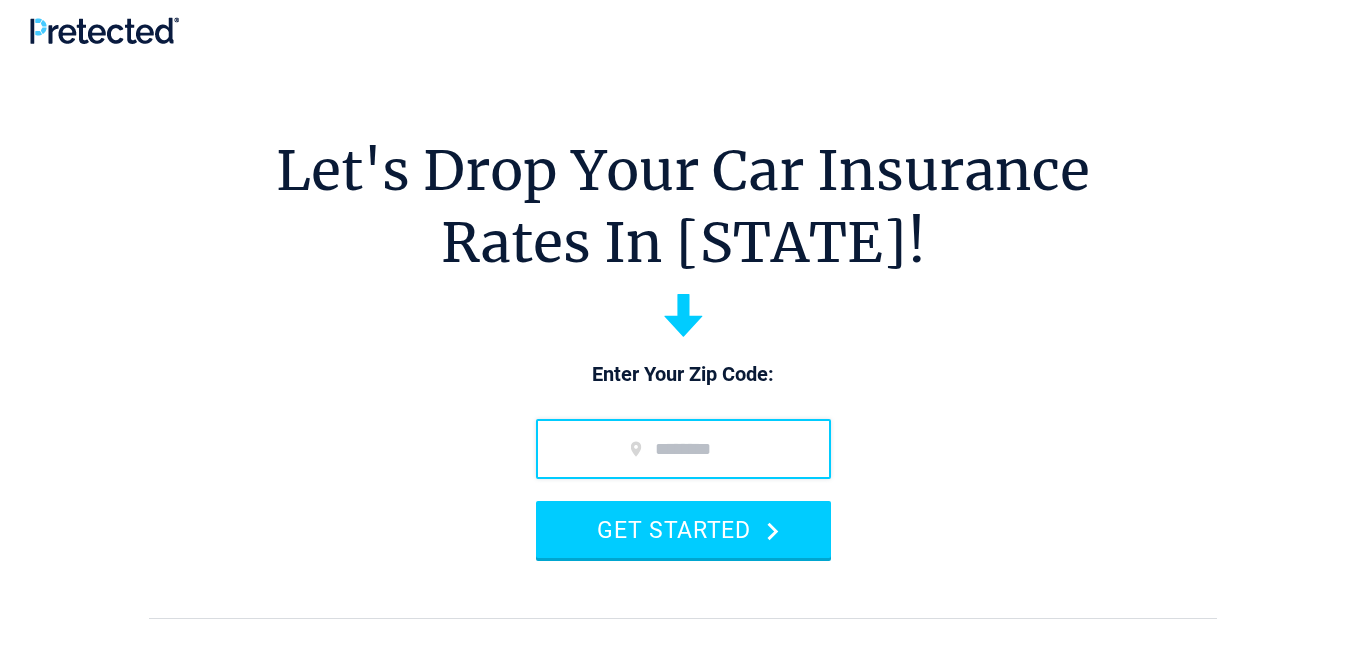 click at bounding box center [683, 449] 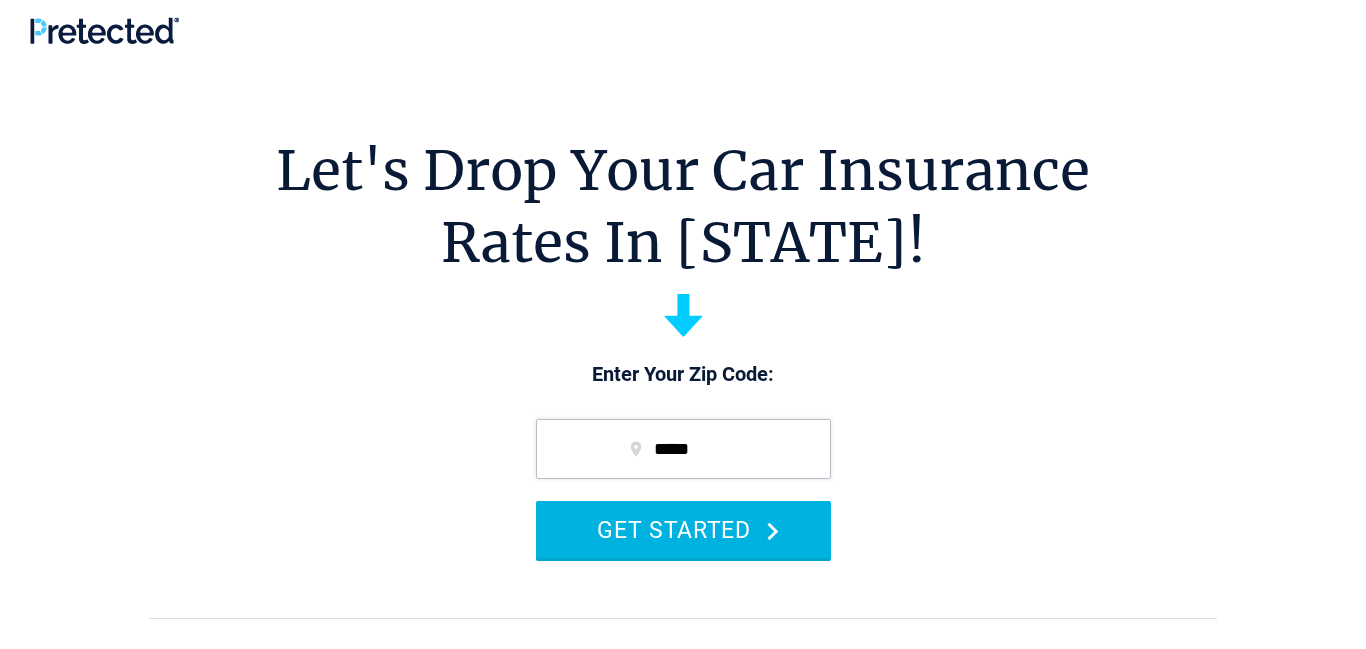 type on "*****" 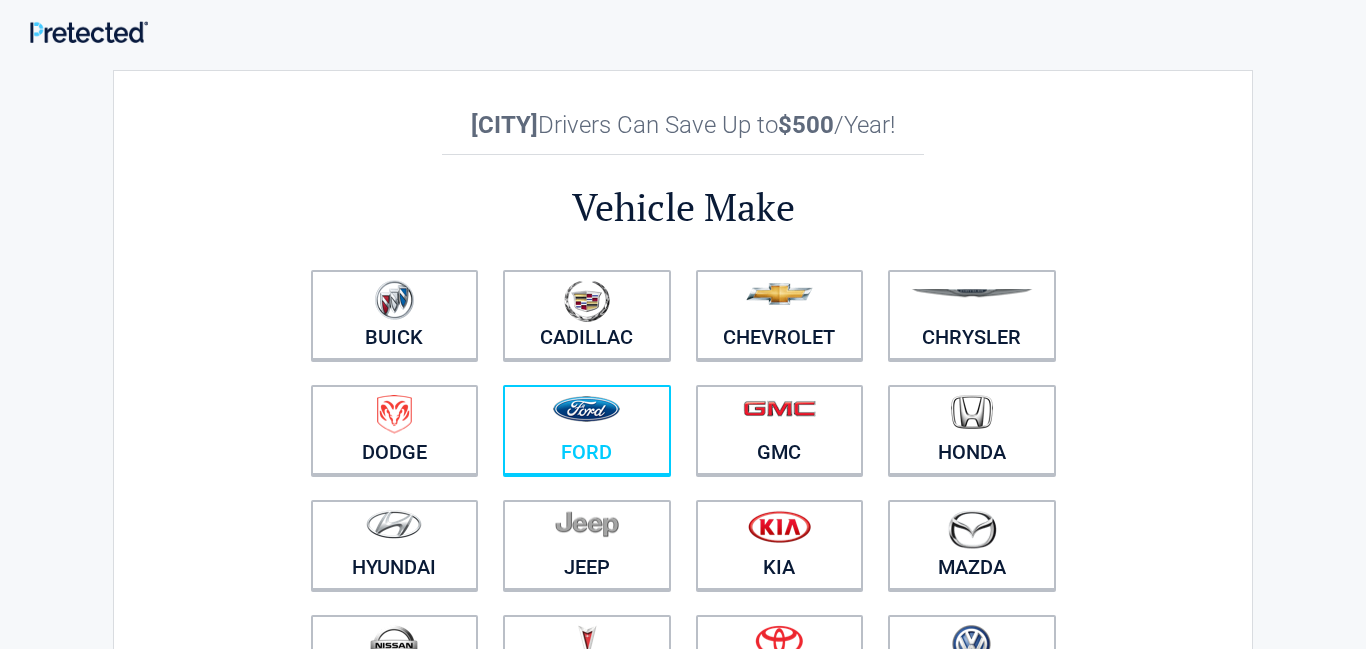 scroll, scrollTop: 0, scrollLeft: 0, axis: both 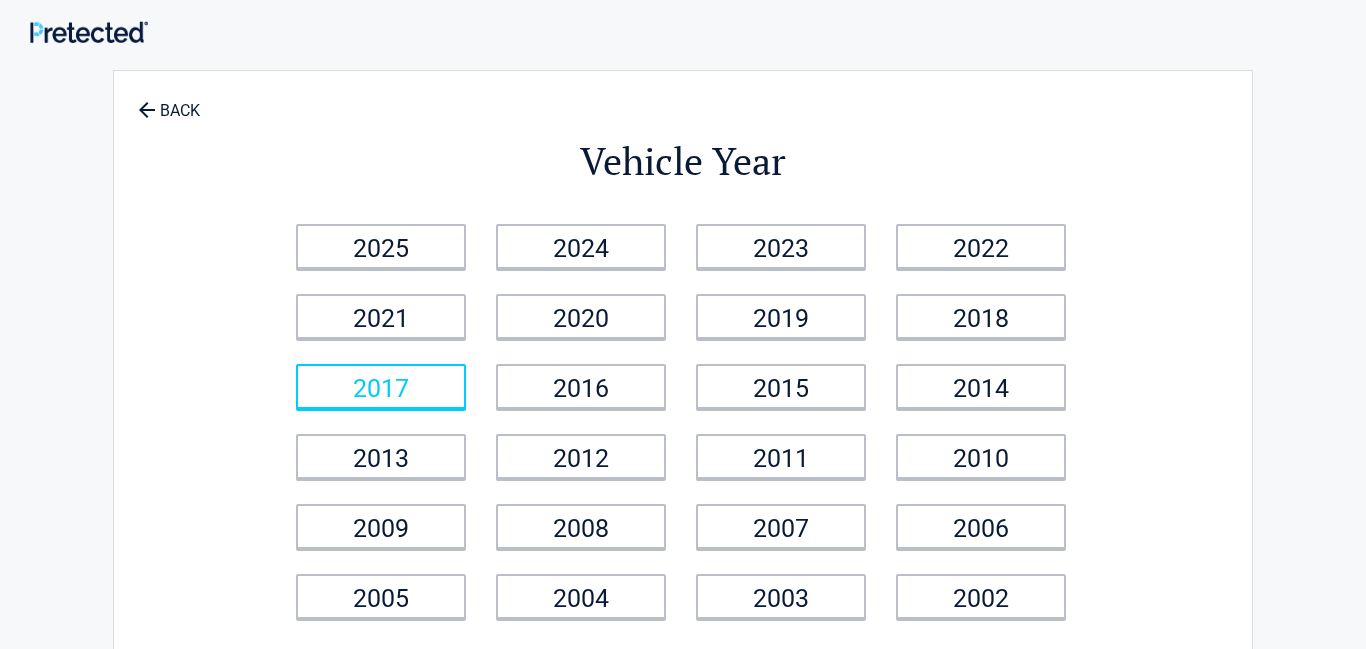 click on "2017" at bounding box center (381, 386) 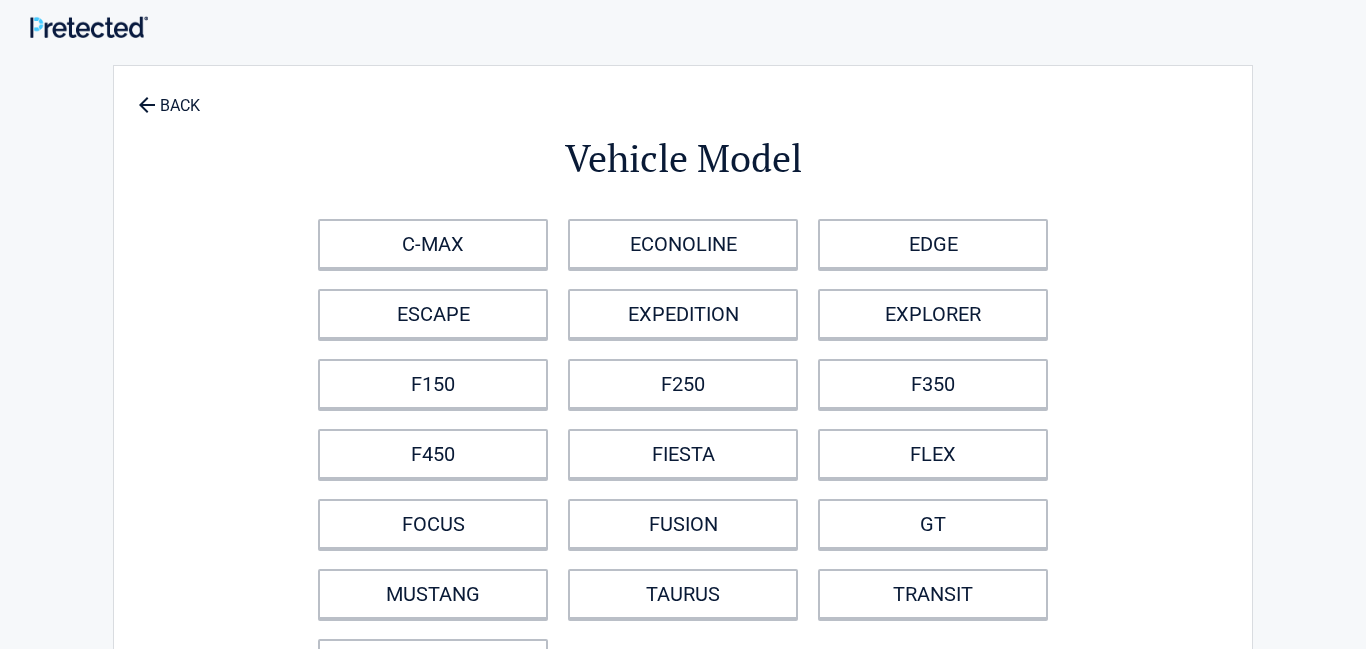 scroll, scrollTop: 0, scrollLeft: 0, axis: both 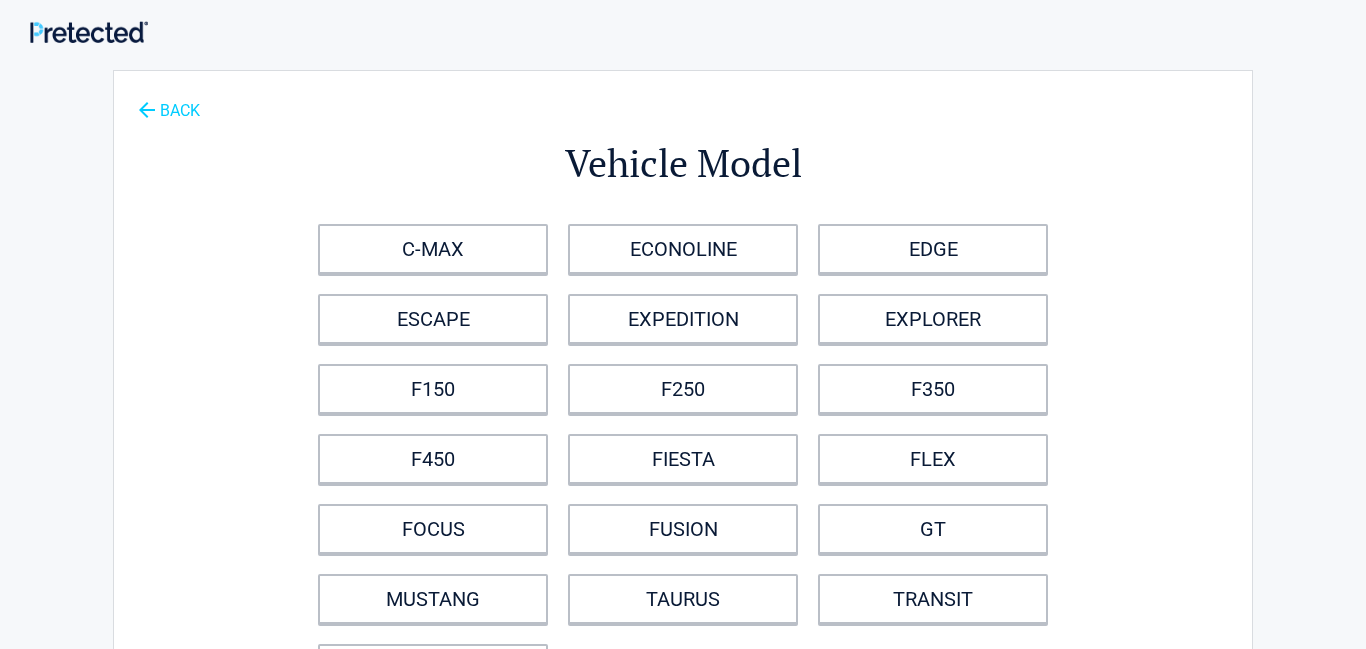 click on "BACK" at bounding box center (169, 101) 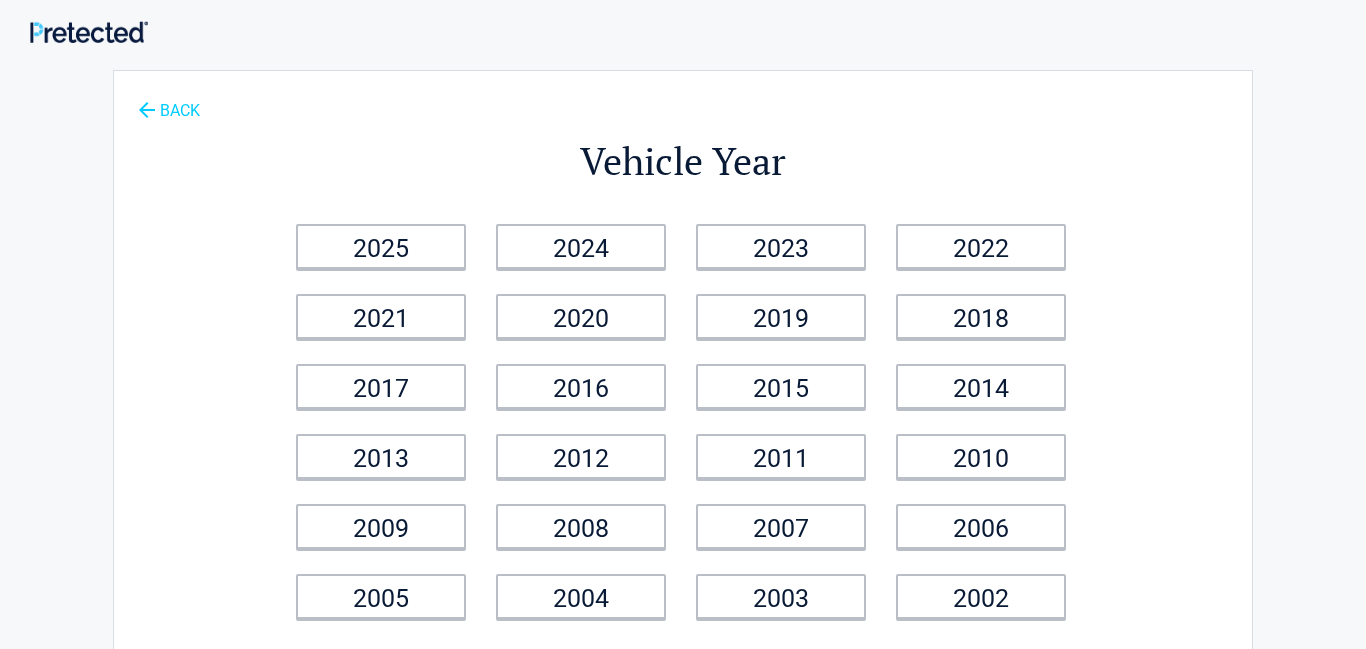 click on "BACK" at bounding box center [169, 101] 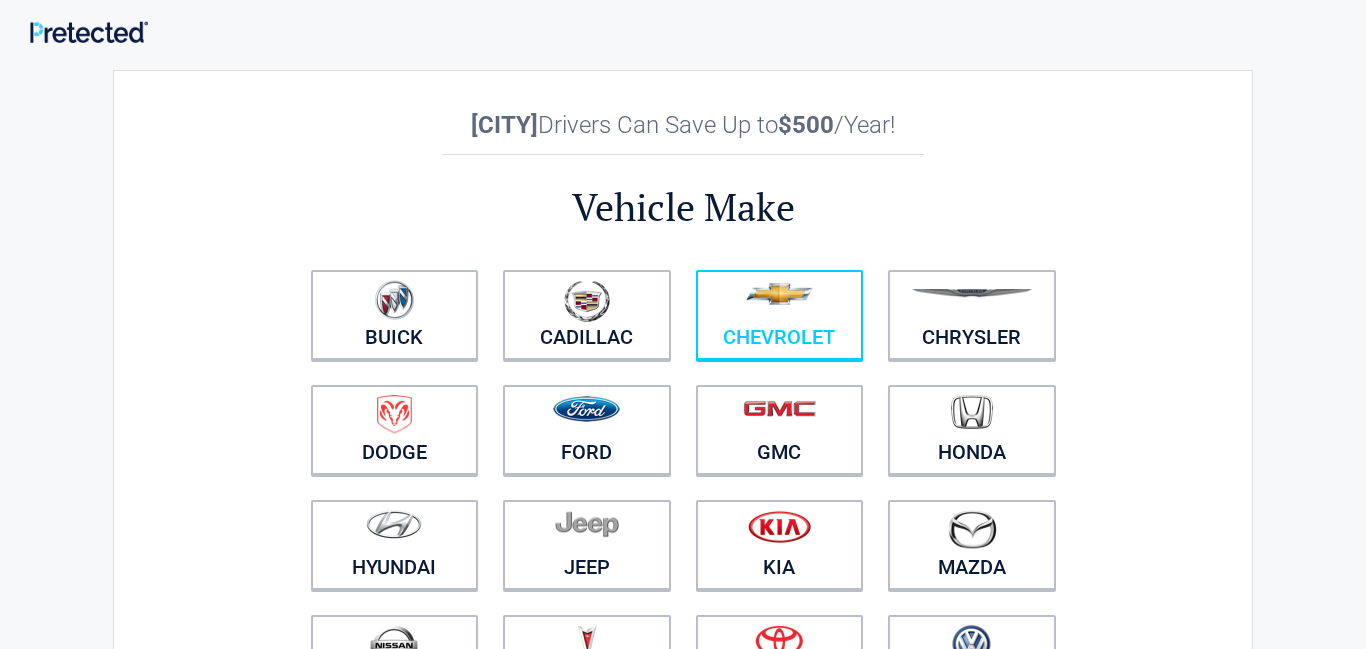 click at bounding box center (780, 302) 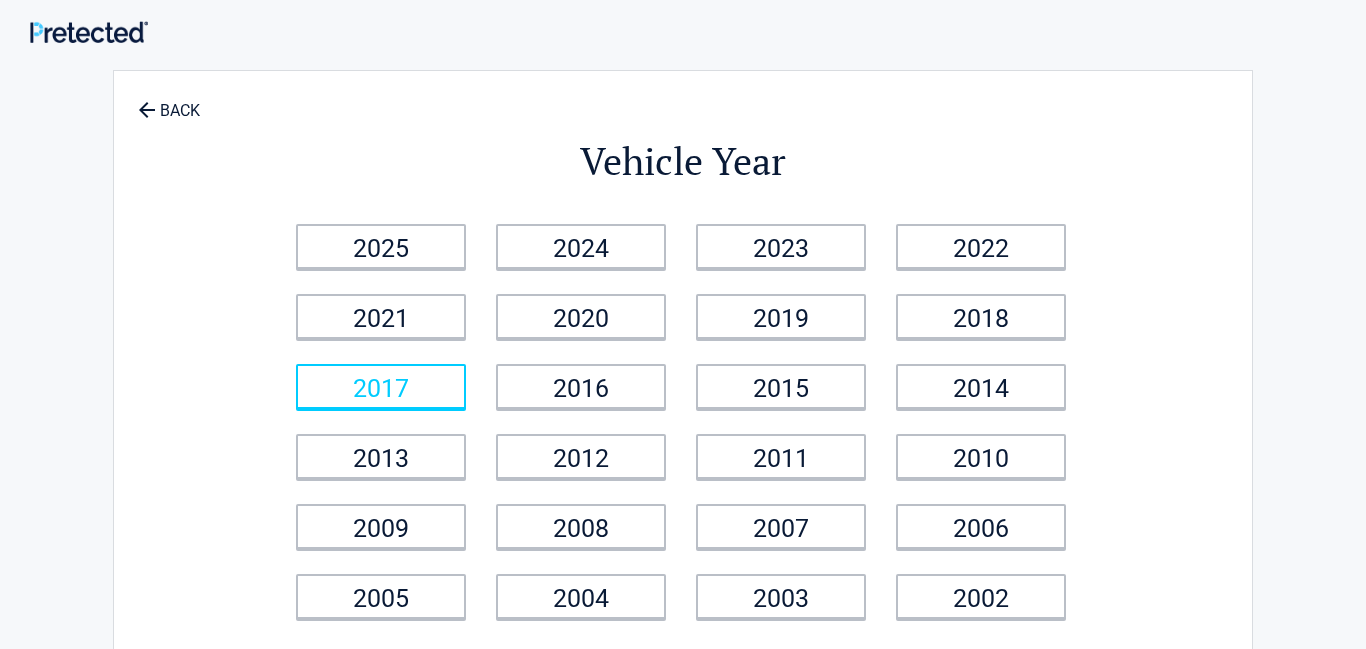 click on "2017" at bounding box center [381, 386] 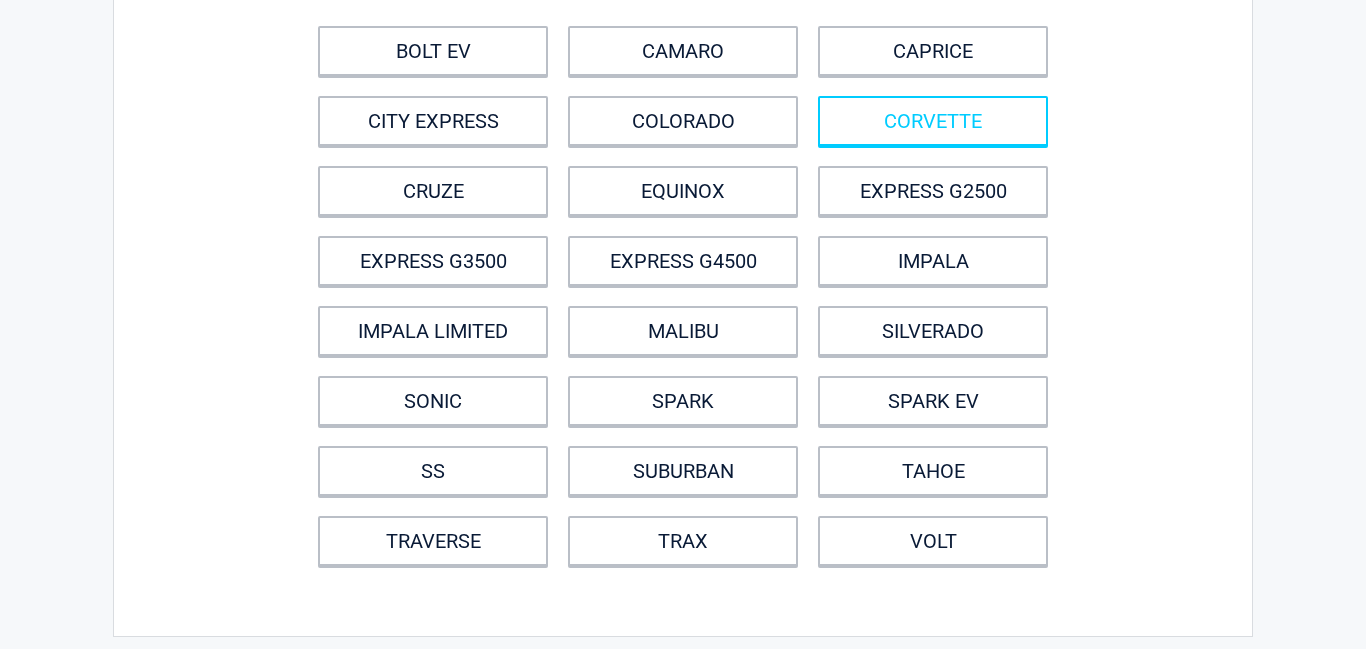 scroll, scrollTop: 200, scrollLeft: 0, axis: vertical 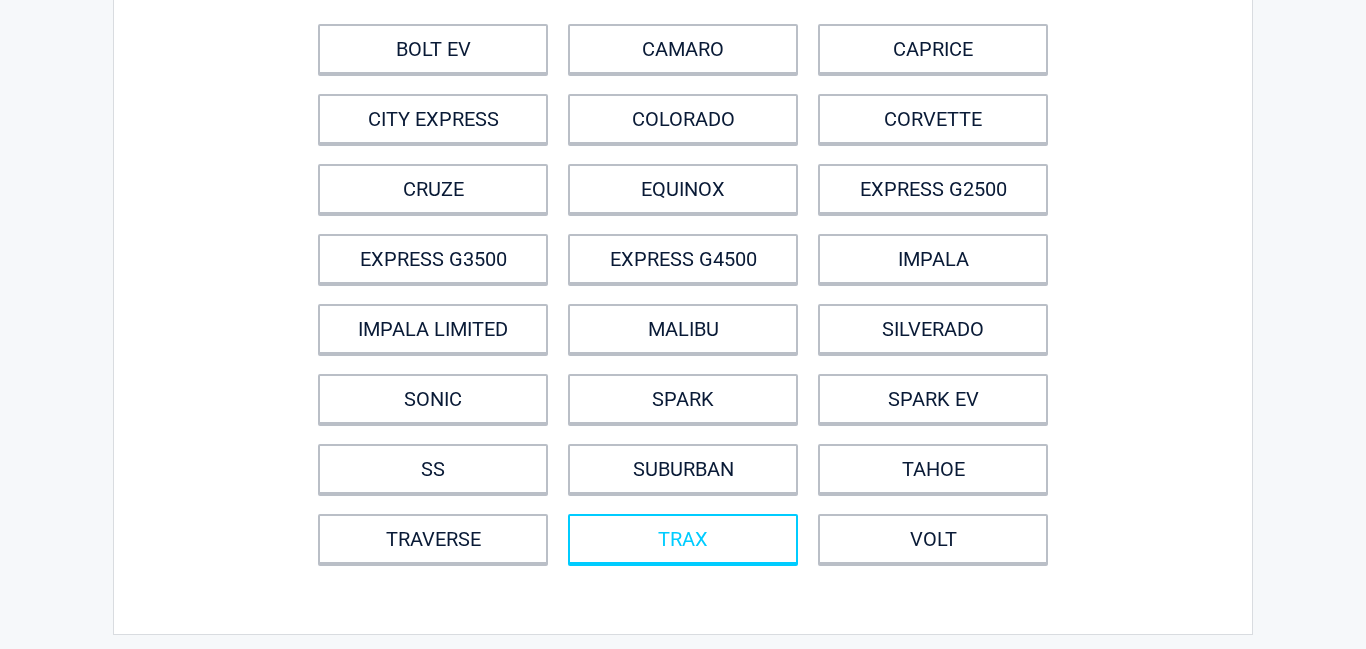 click on "TRAX" at bounding box center (683, 539) 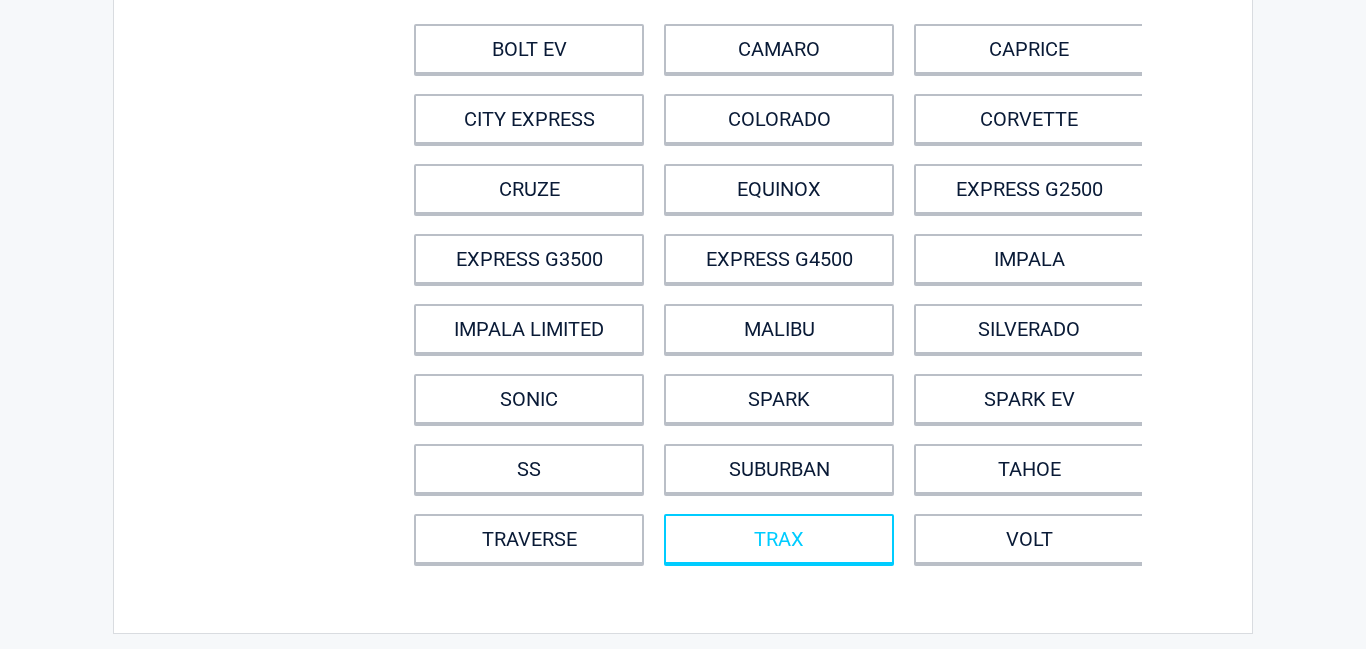 click on "**********" at bounding box center [683, 252] 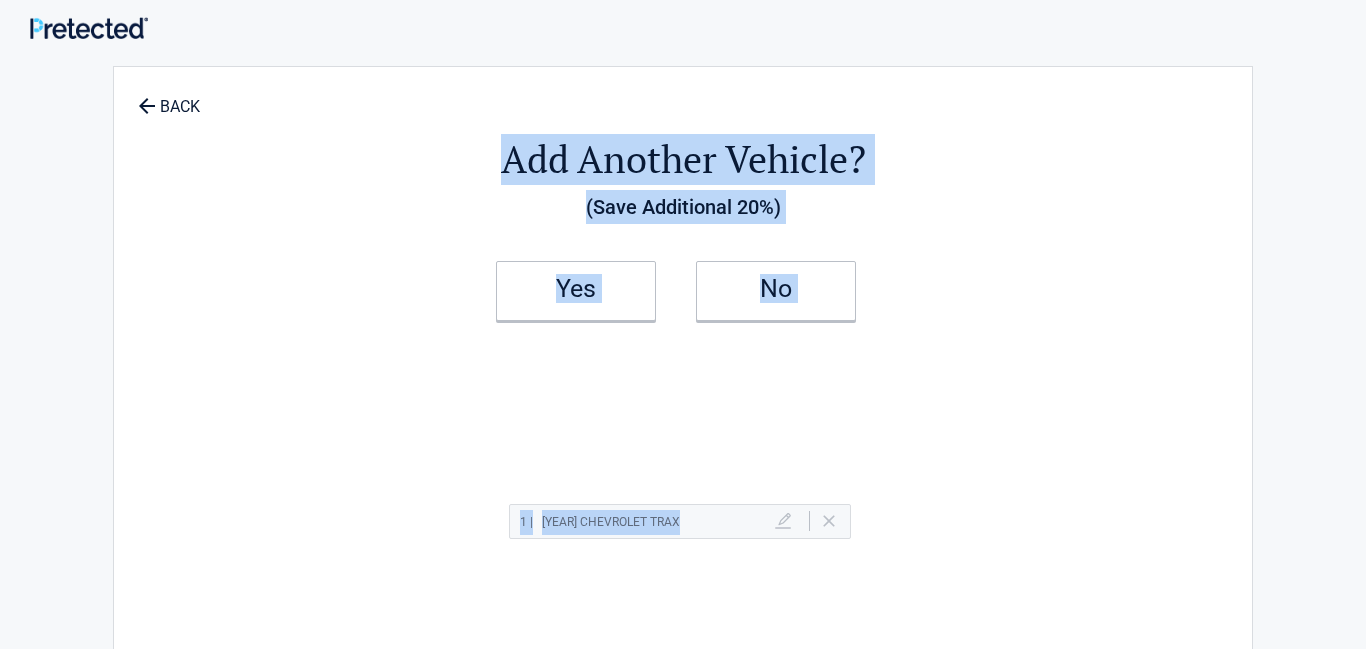 scroll, scrollTop: 0, scrollLeft: 0, axis: both 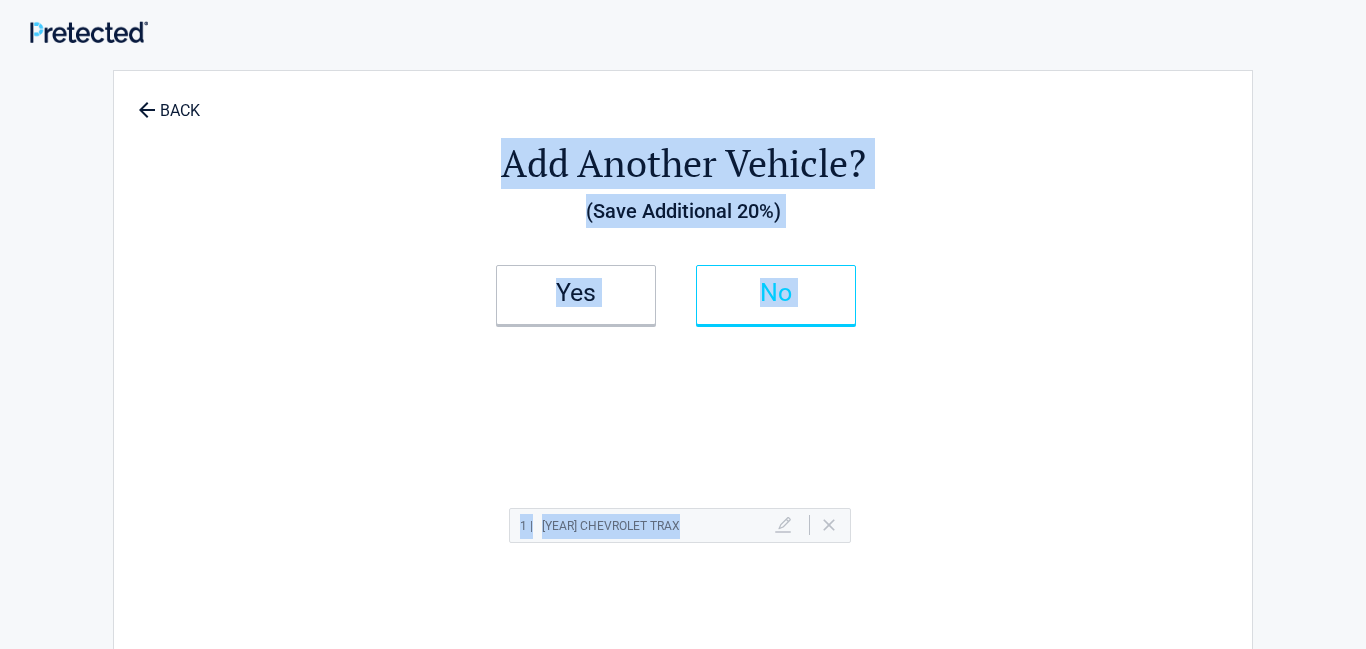 click on "No" at bounding box center (776, 295) 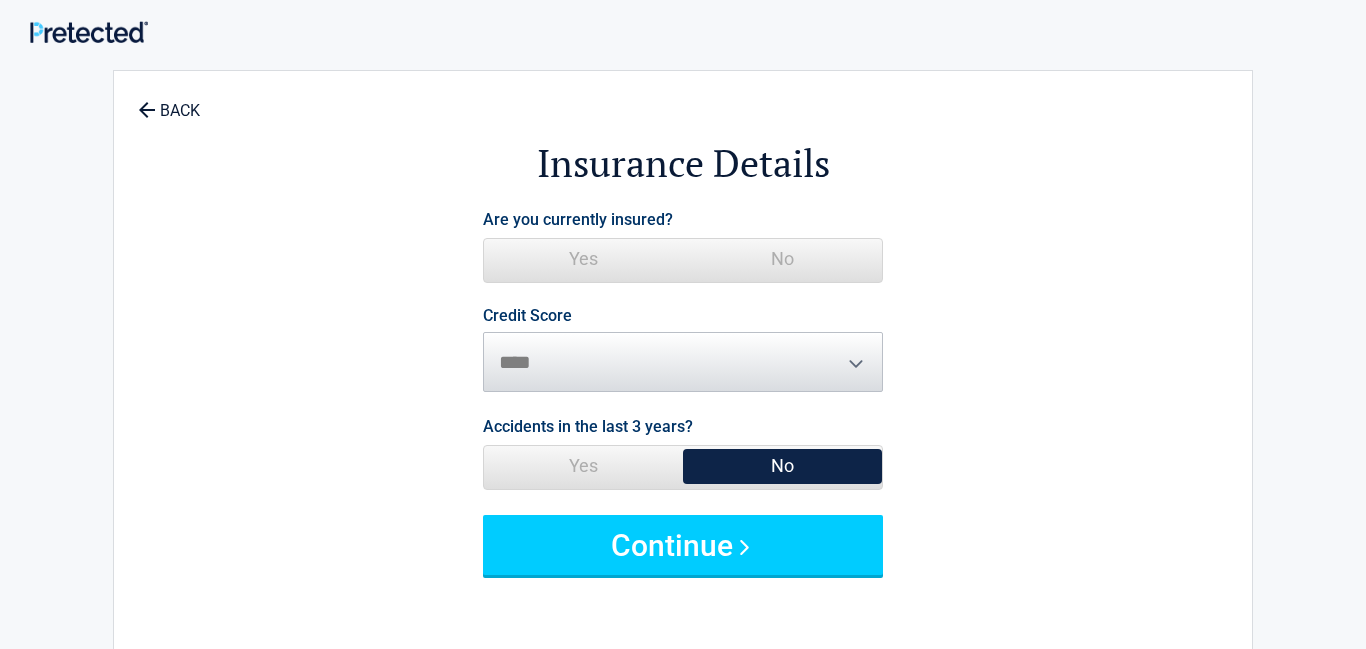 click on "No" at bounding box center [782, 259] 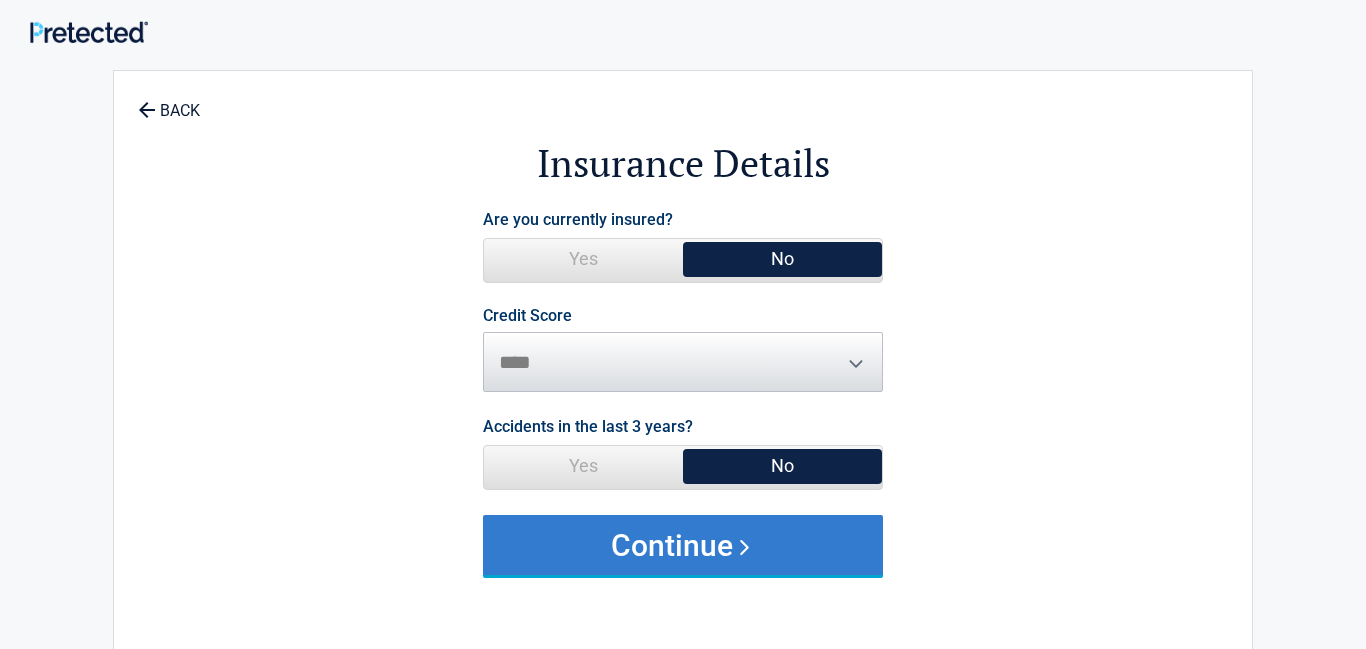 click on "Continue" at bounding box center (683, 545) 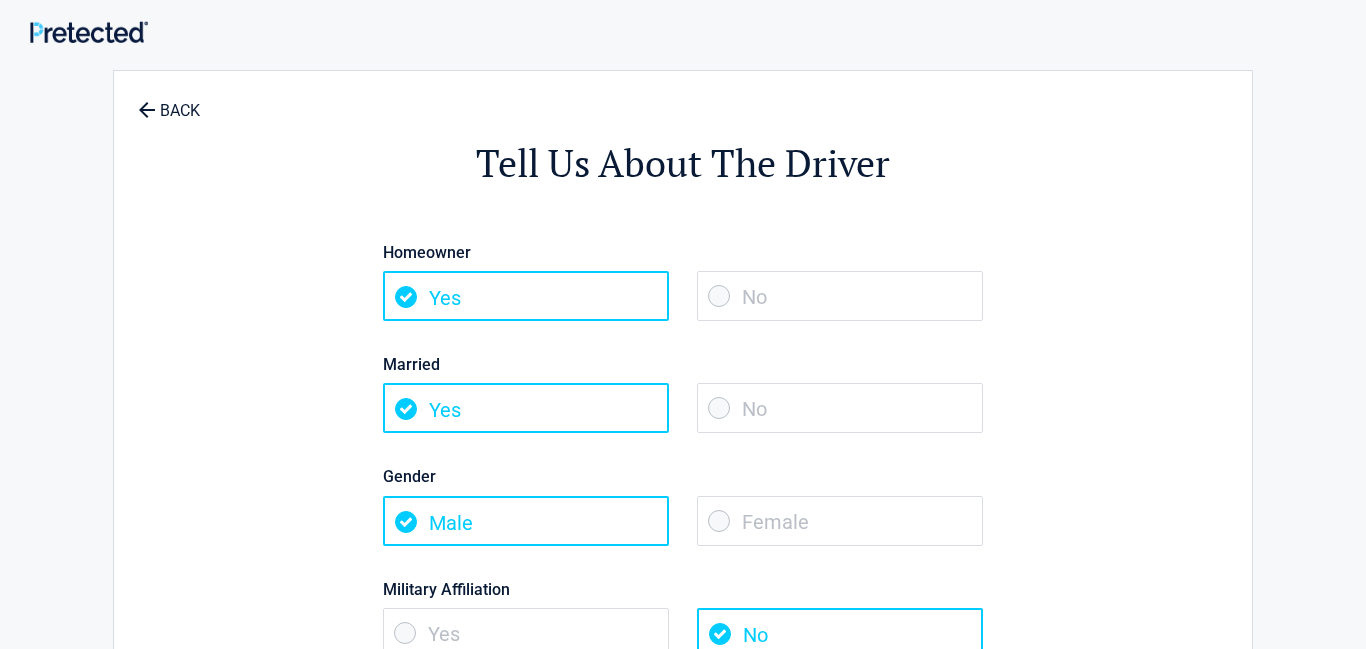 click on "No" at bounding box center [840, 296] 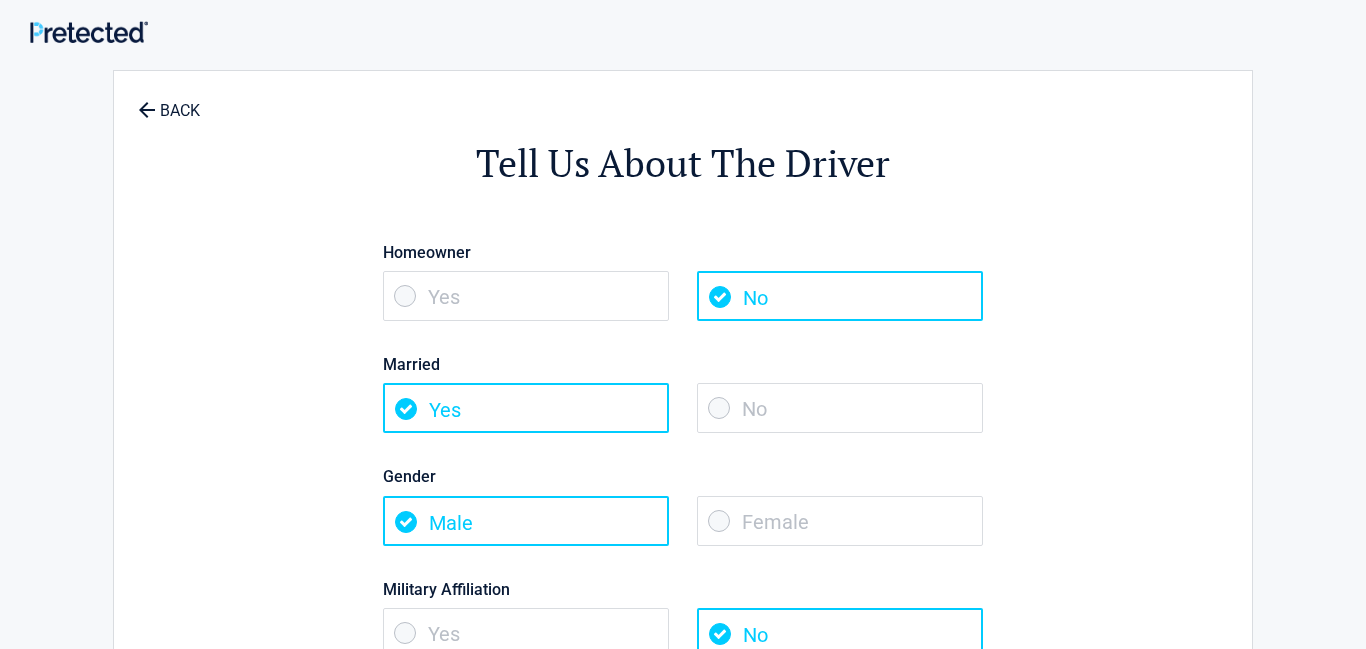 click on "No" at bounding box center (840, 408) 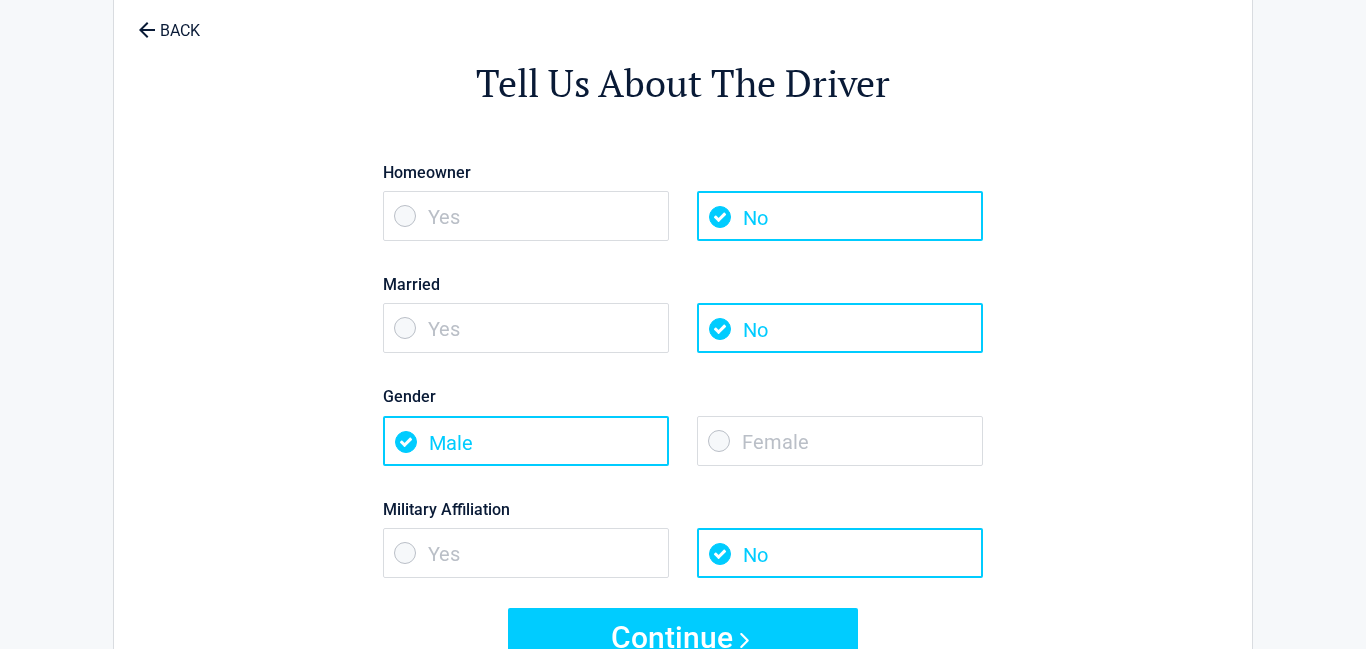 scroll, scrollTop: 160, scrollLeft: 0, axis: vertical 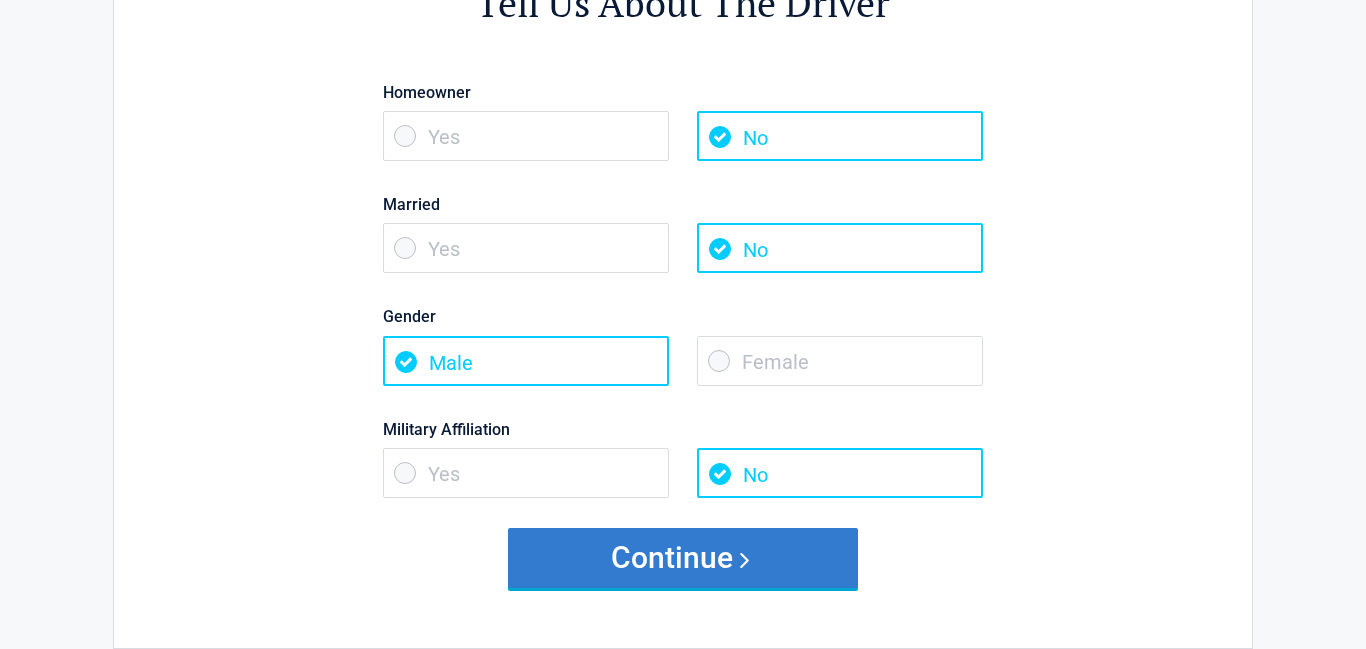 click on "Continue" at bounding box center (683, 558) 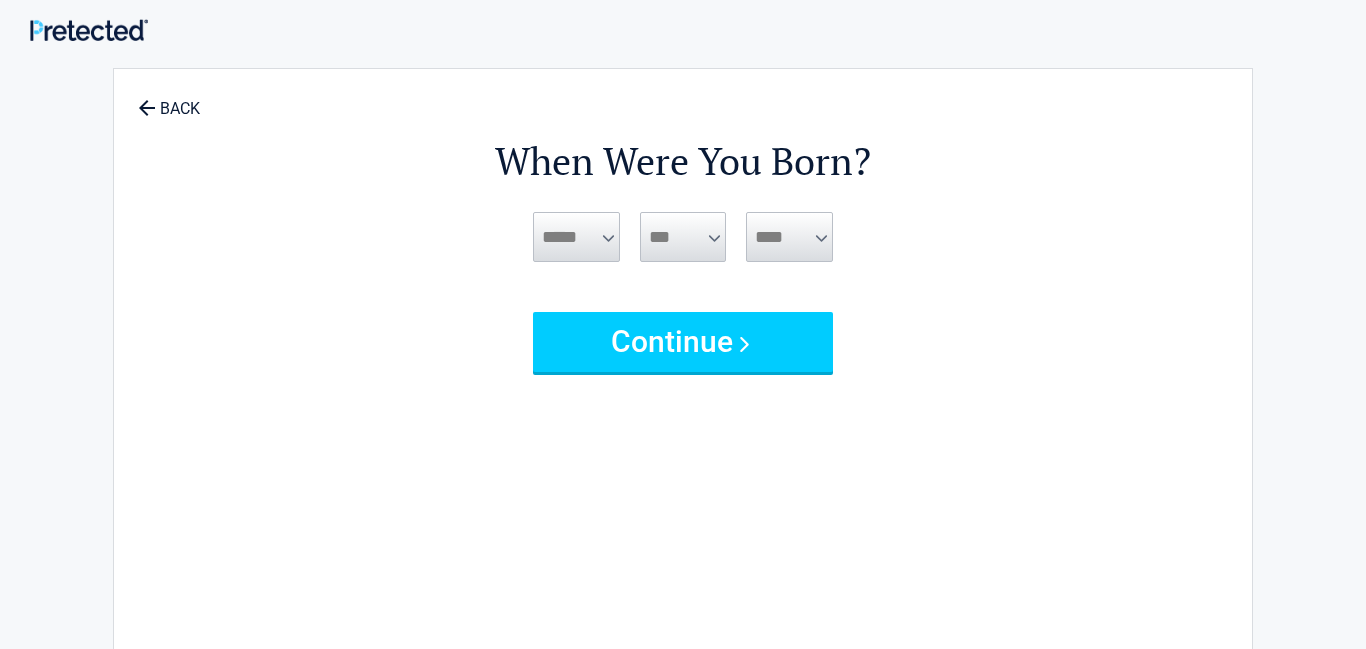 scroll, scrollTop: 0, scrollLeft: 0, axis: both 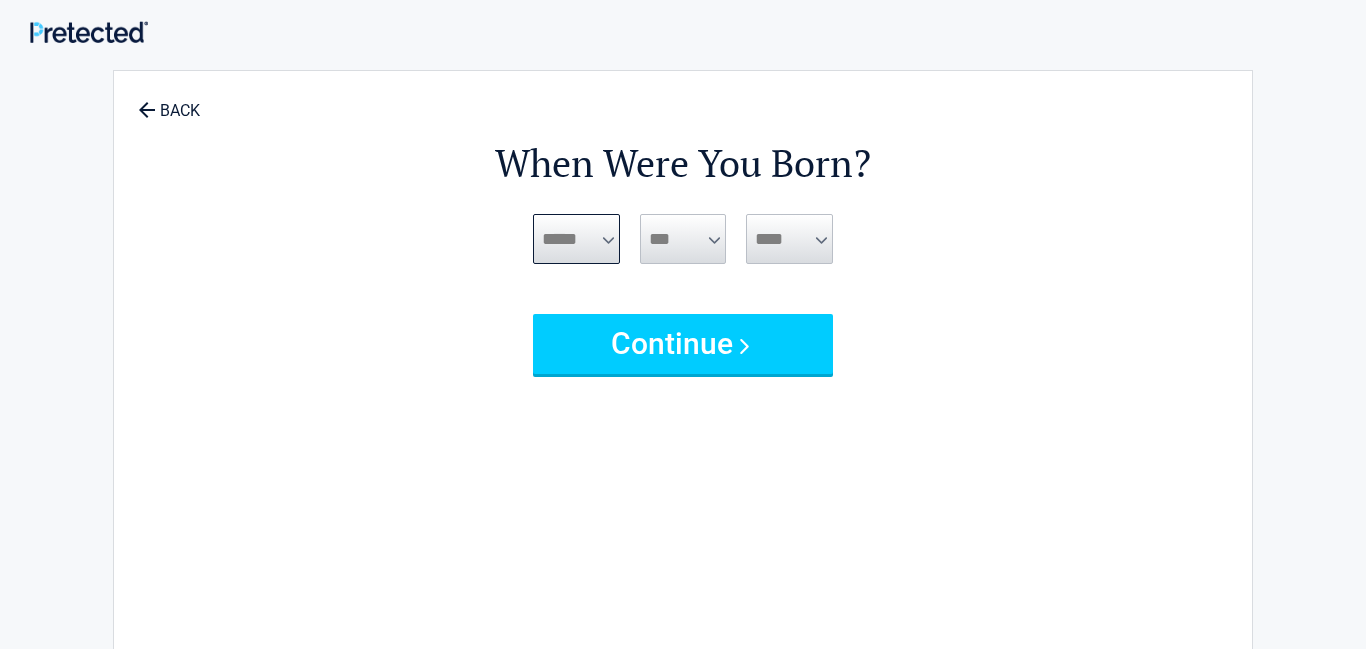 click on "*****
***
***
***
***
***
***
***
***
***
***
***
***" at bounding box center (576, 239) 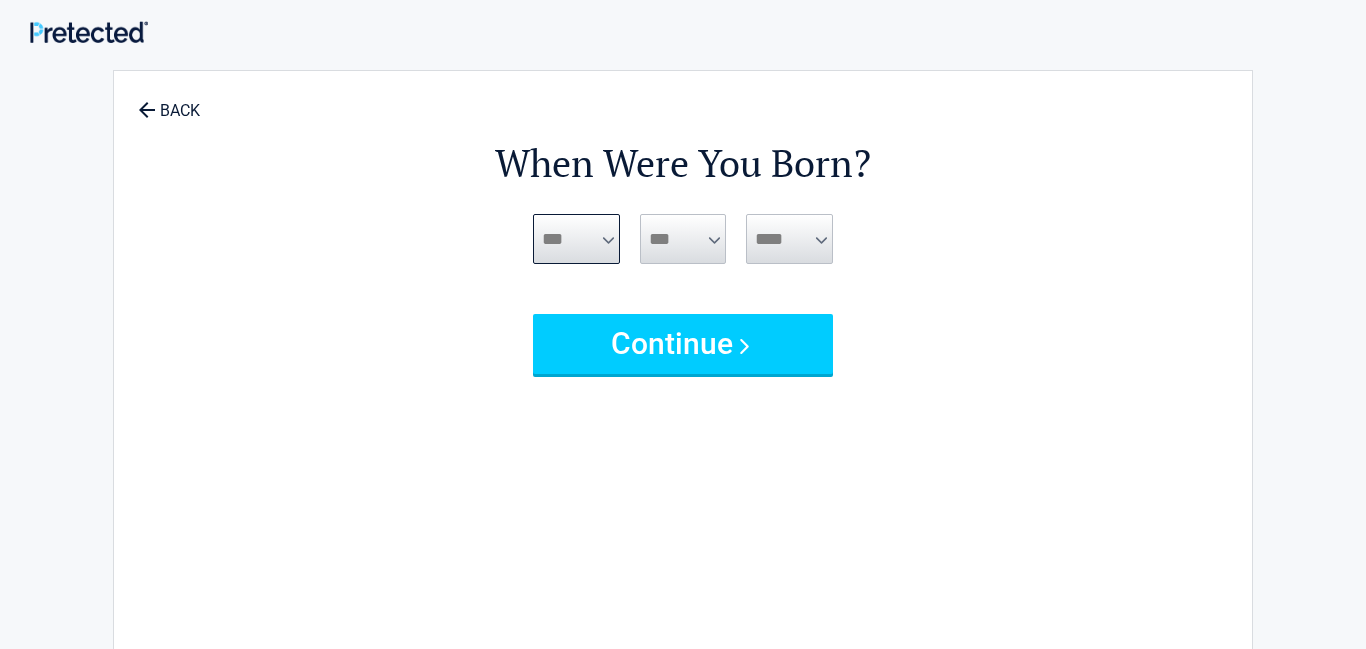 click on "*****
***
***
***
***
***
***
***
***
***
***
***
***" at bounding box center (576, 239) 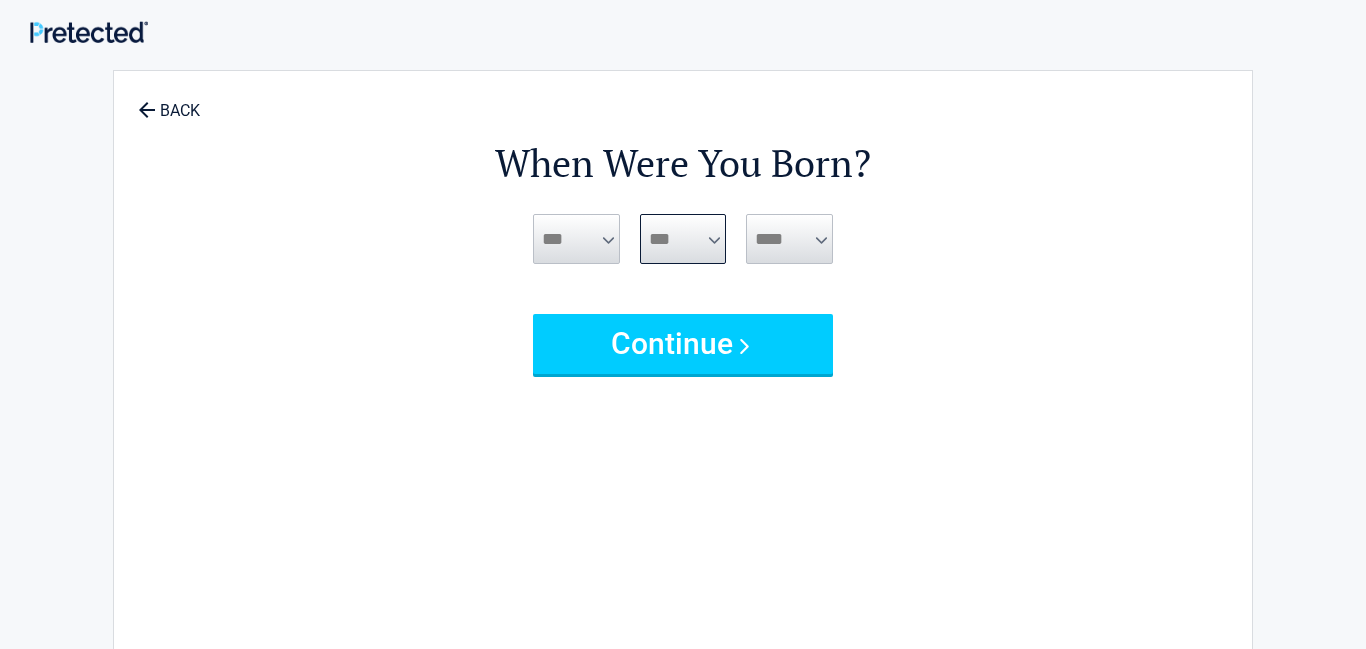 click on "*** * * * * * * * * * ** ** ** ** ** ** ** ** ** ** ** ** ** ** ** ** ** ** ** ** ** **" at bounding box center (683, 239) 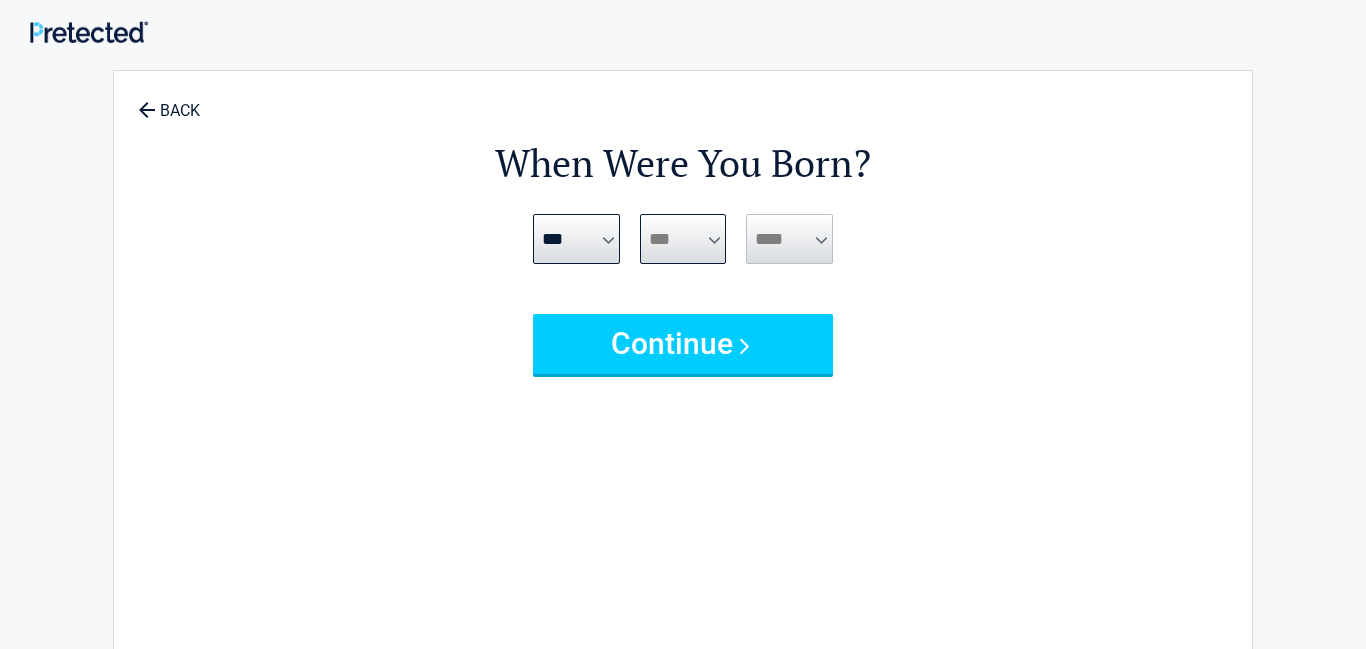 select on "**" 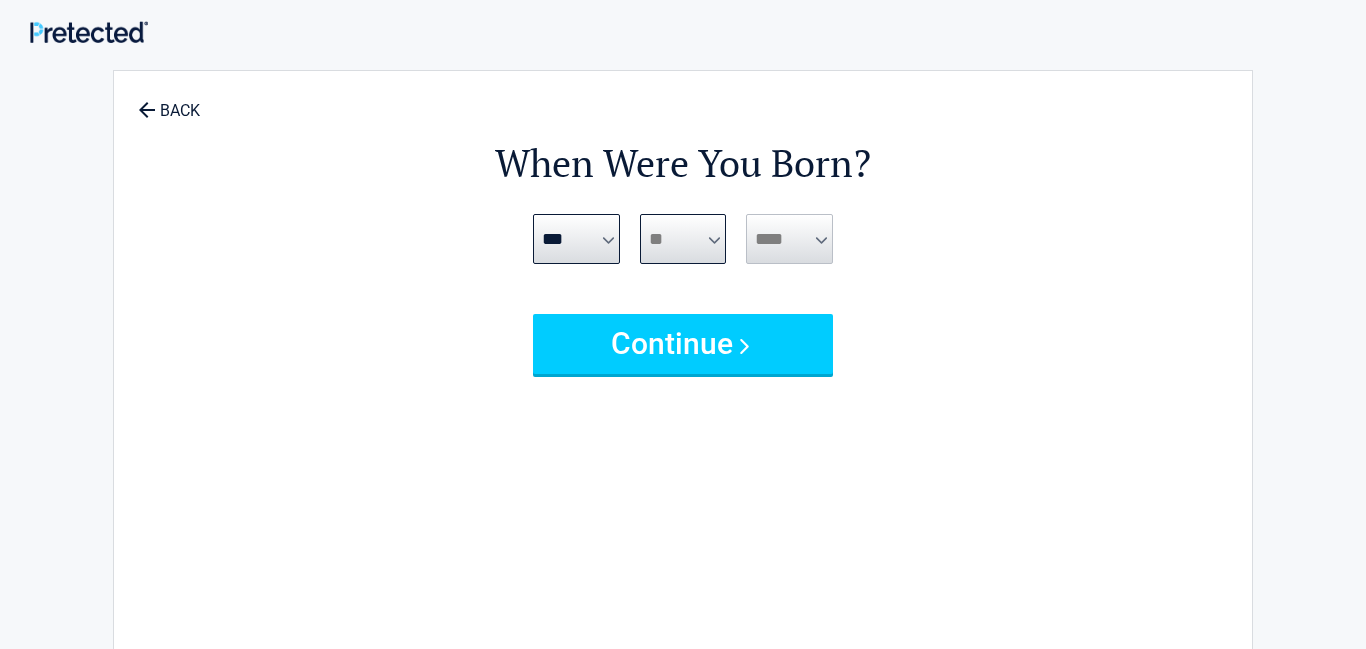 click on "*** * * * * * * * * * ** ** ** ** ** ** ** ** ** ** ** ** ** ** ** ** ** ** ** ** ** **" at bounding box center (683, 239) 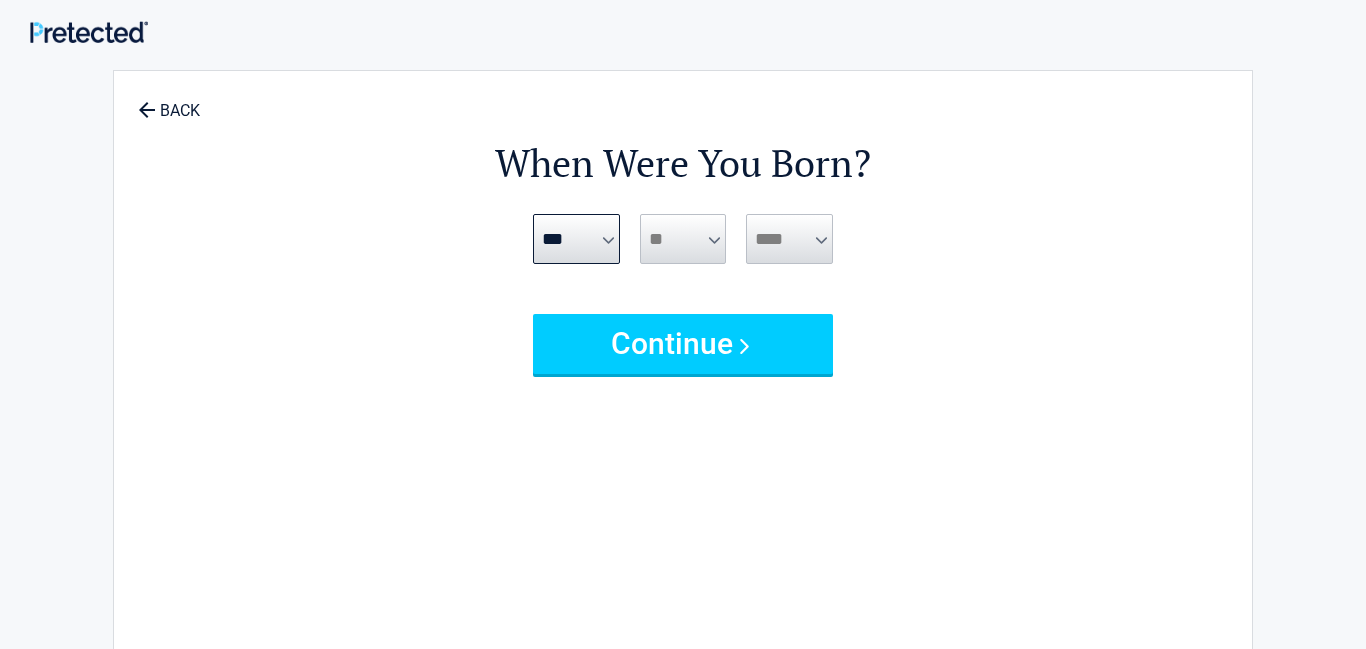 click on "****
****
****
****
****
****
****
****
****
****
****
****
****
****
****
****
****
****
****
****
****
****
****
****
****
****
****
****
****
****
****
****
****
****
****
****
****
****
****
****
****
****
****
****
****
****
****
****
****
****
****
****
****
****
****
****
****
****
****
****
****
****
**** ****" at bounding box center (789, 239) 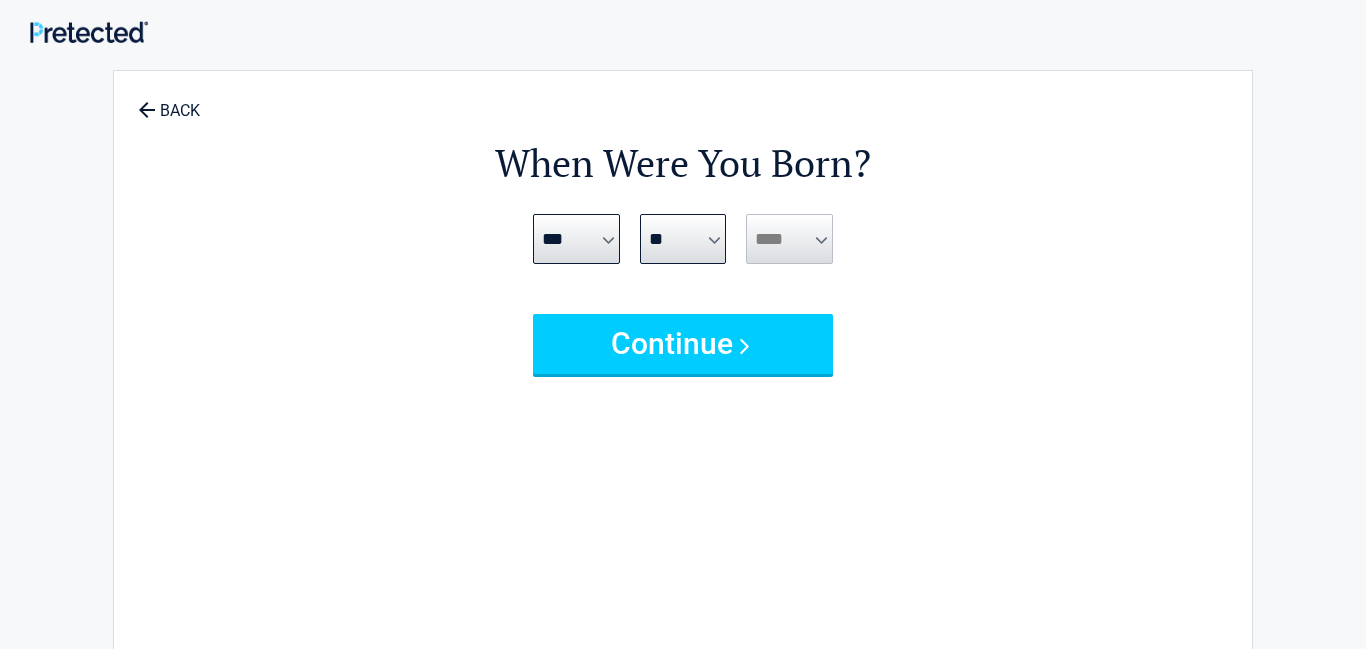 click on "****
****
****
****
****
****
****
****
****
****
****
****
****
****
****
****
****
****
****
****
****
****
****
****
****
****
****
****
****
****
****
****
****
****
****
****
****
****
****
****
****
****
****
****
****
****
****
****
****
****
****
****
****
****
****
****
****
****
****
****
****
****
**** ****" at bounding box center [789, 239] 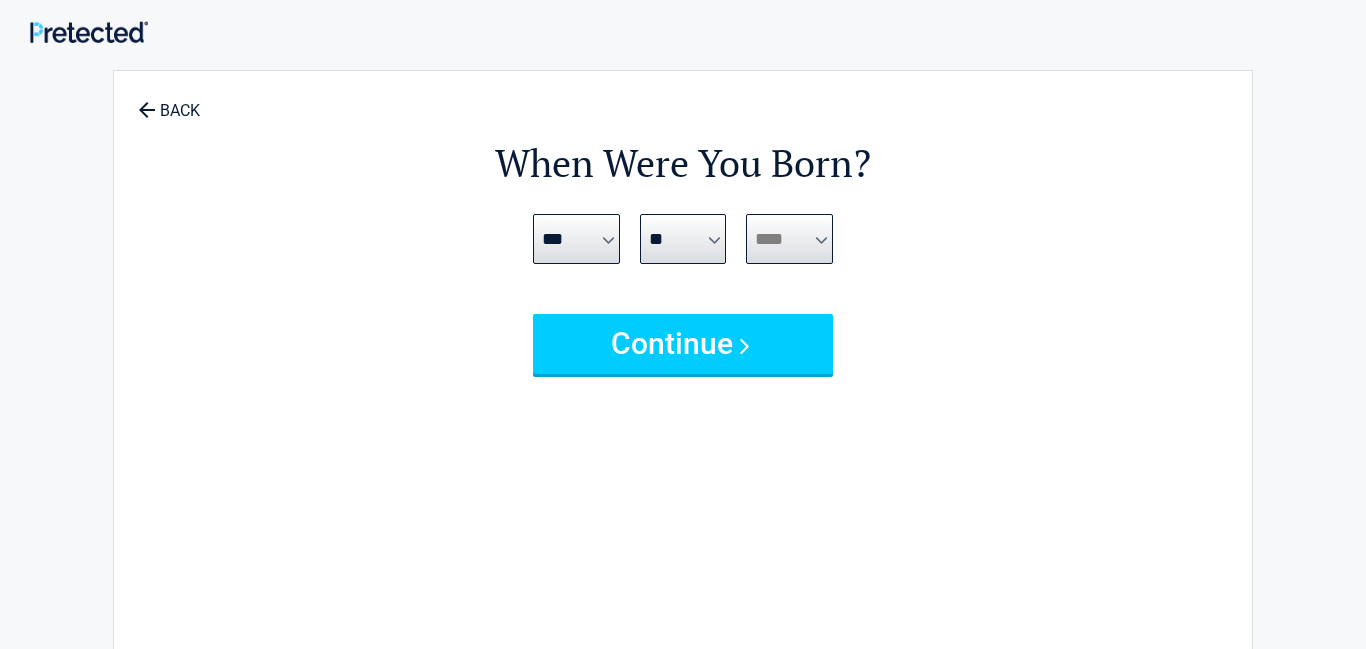 click on "****
****
****
****
****
****
****
****
****
****
****
****
****
****
****
****
****
****
****
****
****
****
****
****
****
****
****
****
****
****
****
****
****
****
****
****
****
****
****
****
****
****
****
****
****
****
****
****
****
****
****
****
****
****
****
****
****
****
****
****
****
****
****
****" at bounding box center [789, 239] 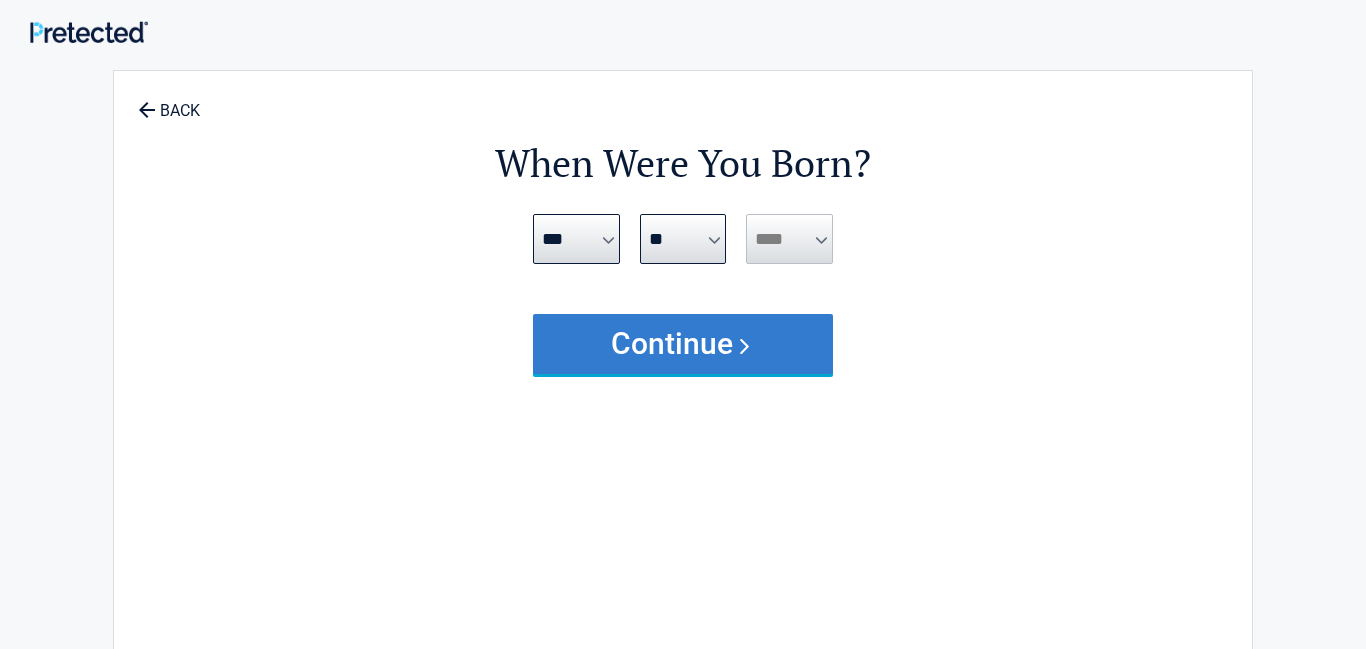 click on "Continue" at bounding box center (683, 344) 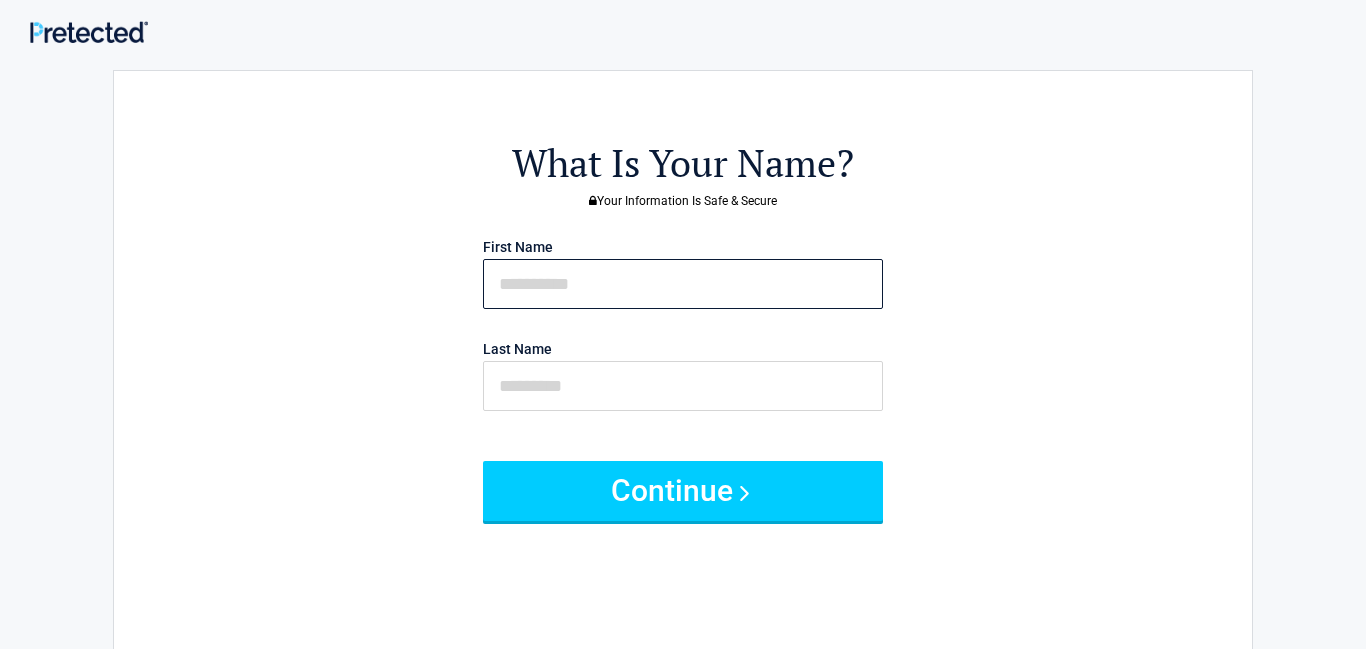 click at bounding box center (683, 284) 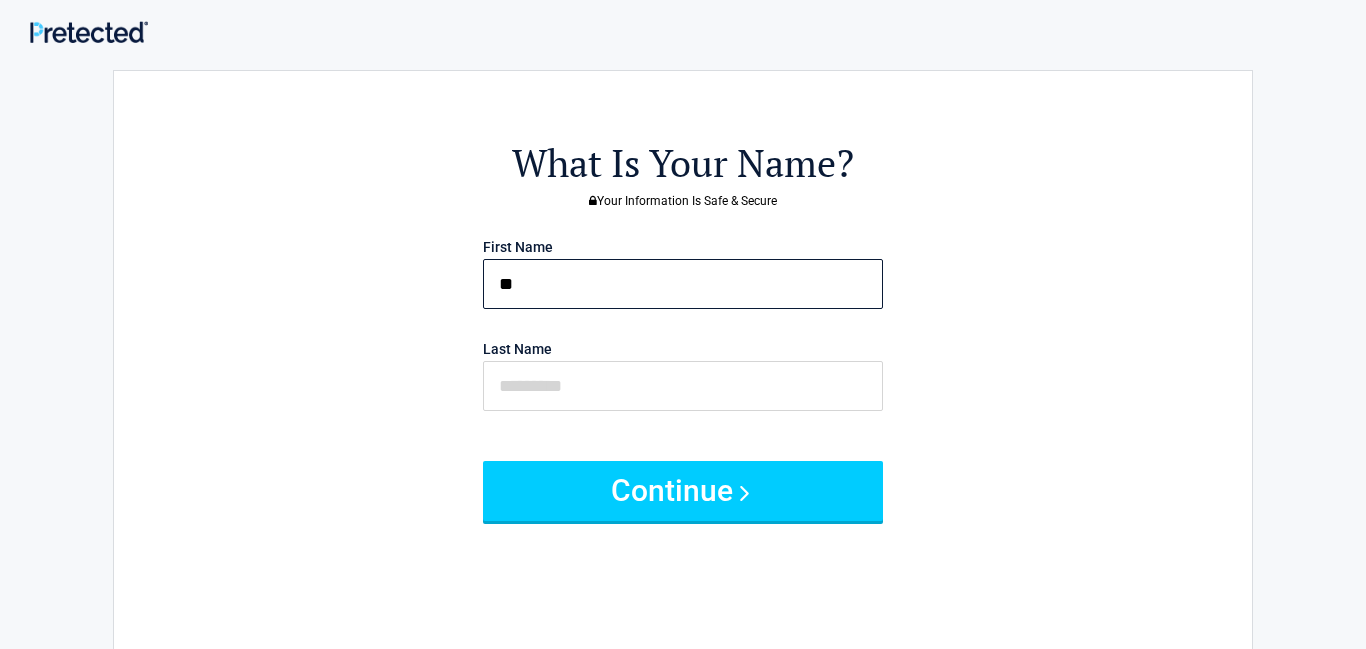 type on "*" 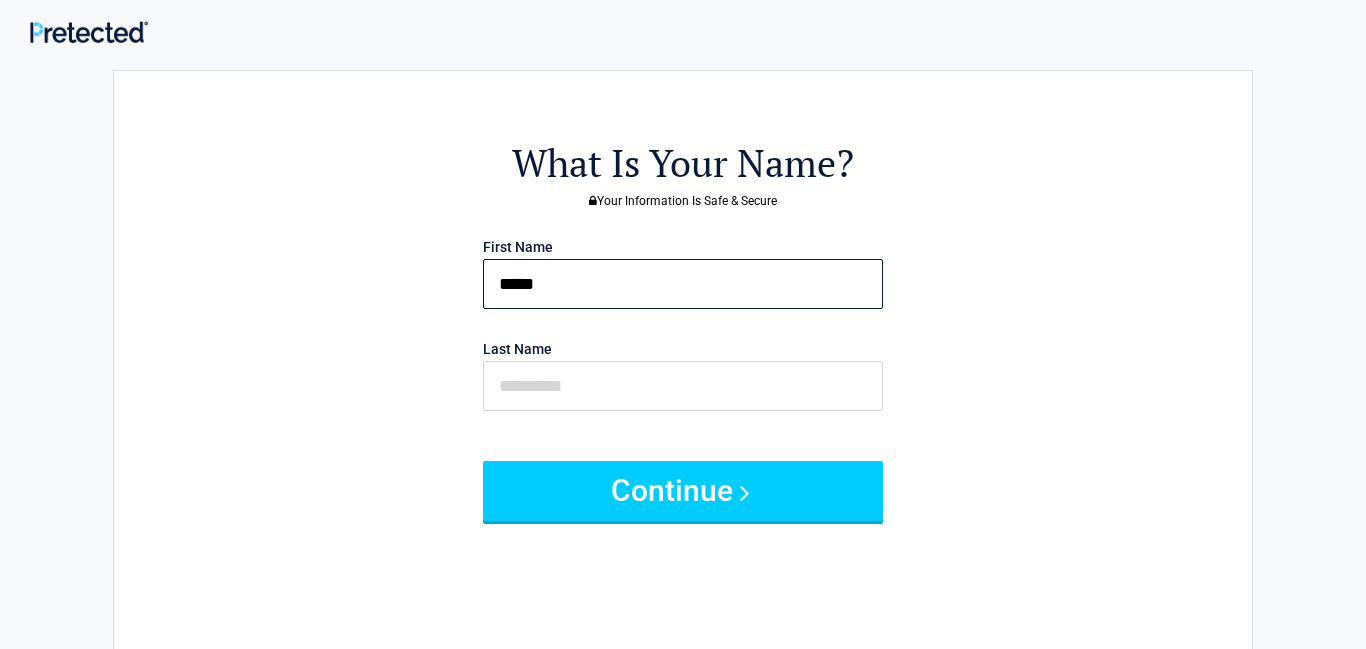type on "*****" 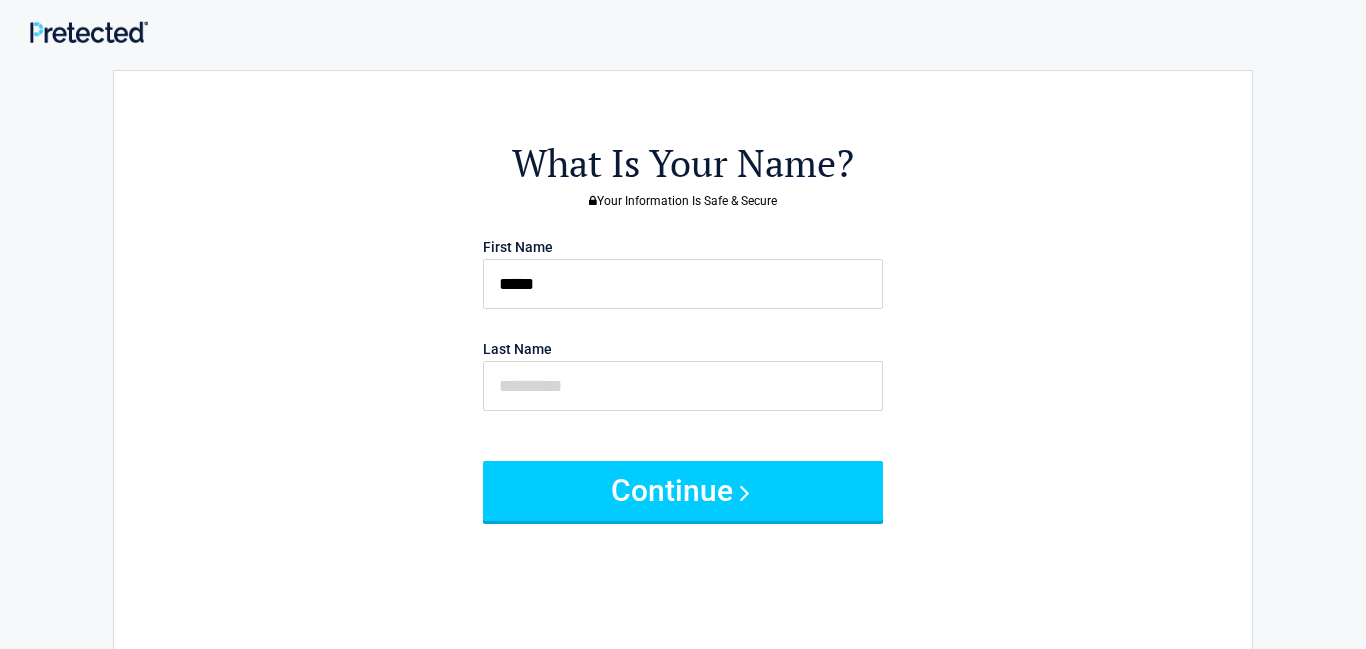 click on "What Is Your Name?" at bounding box center (683, 163) 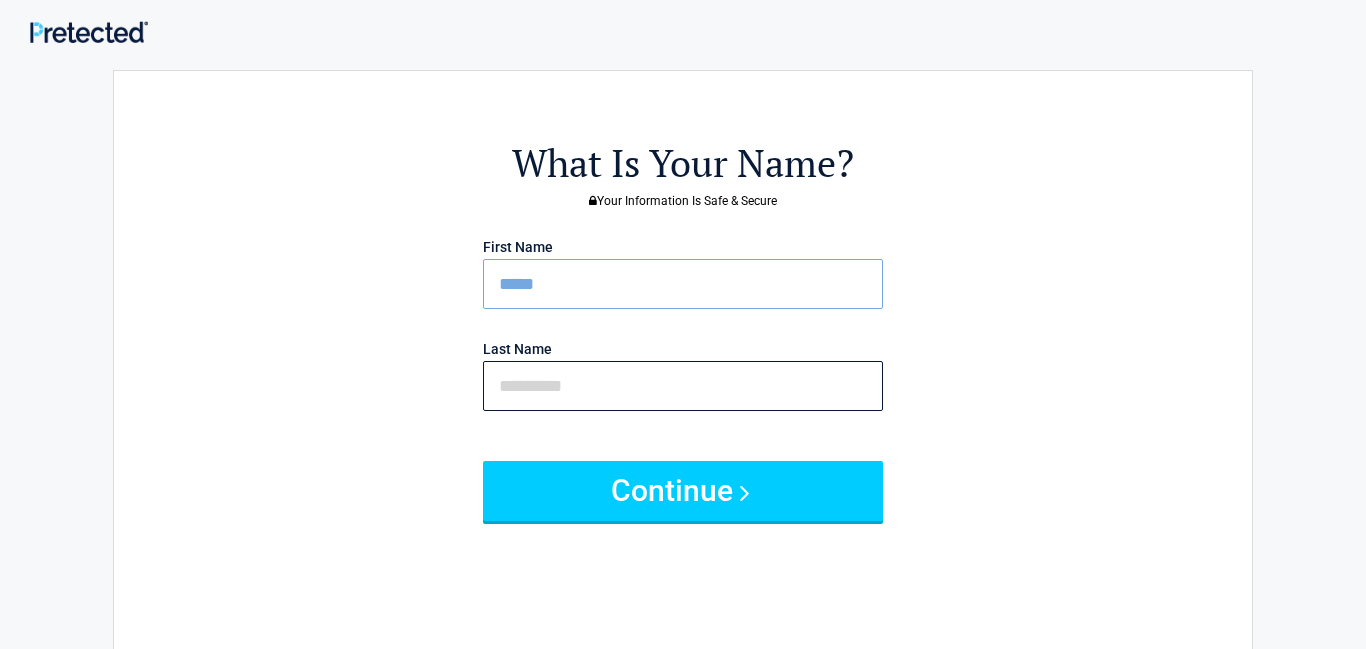 click at bounding box center (683, 386) 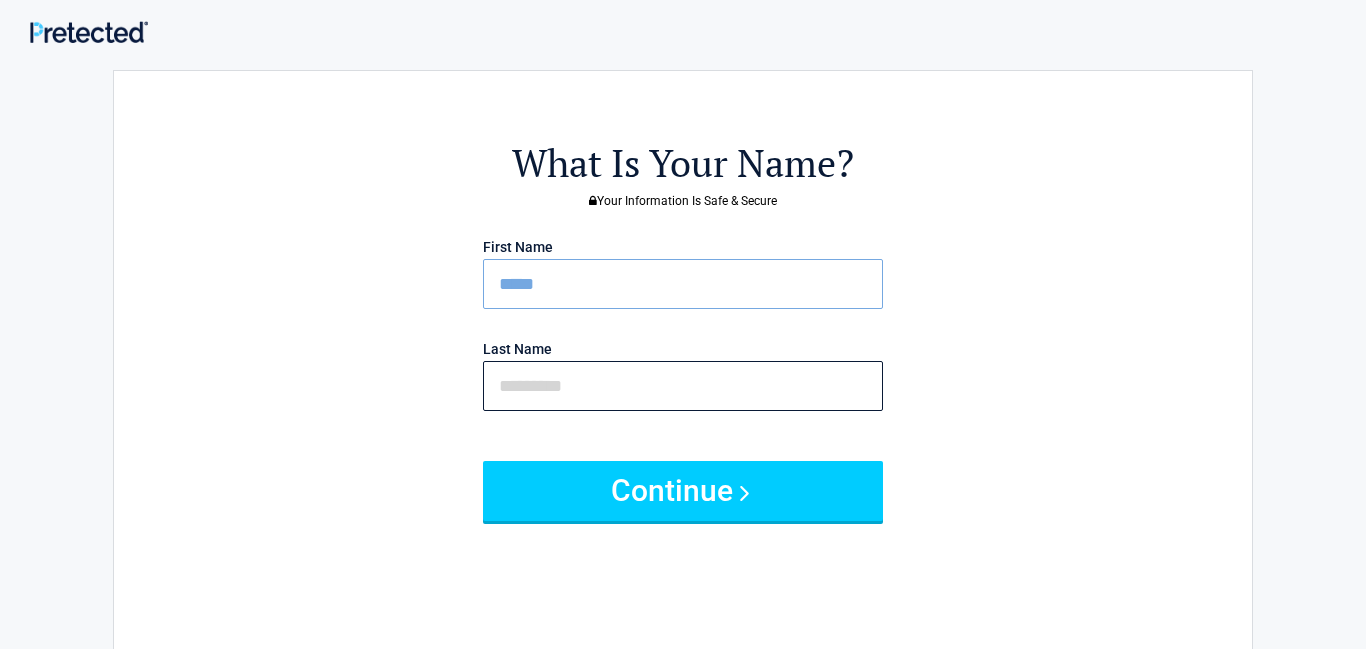type on "*****" 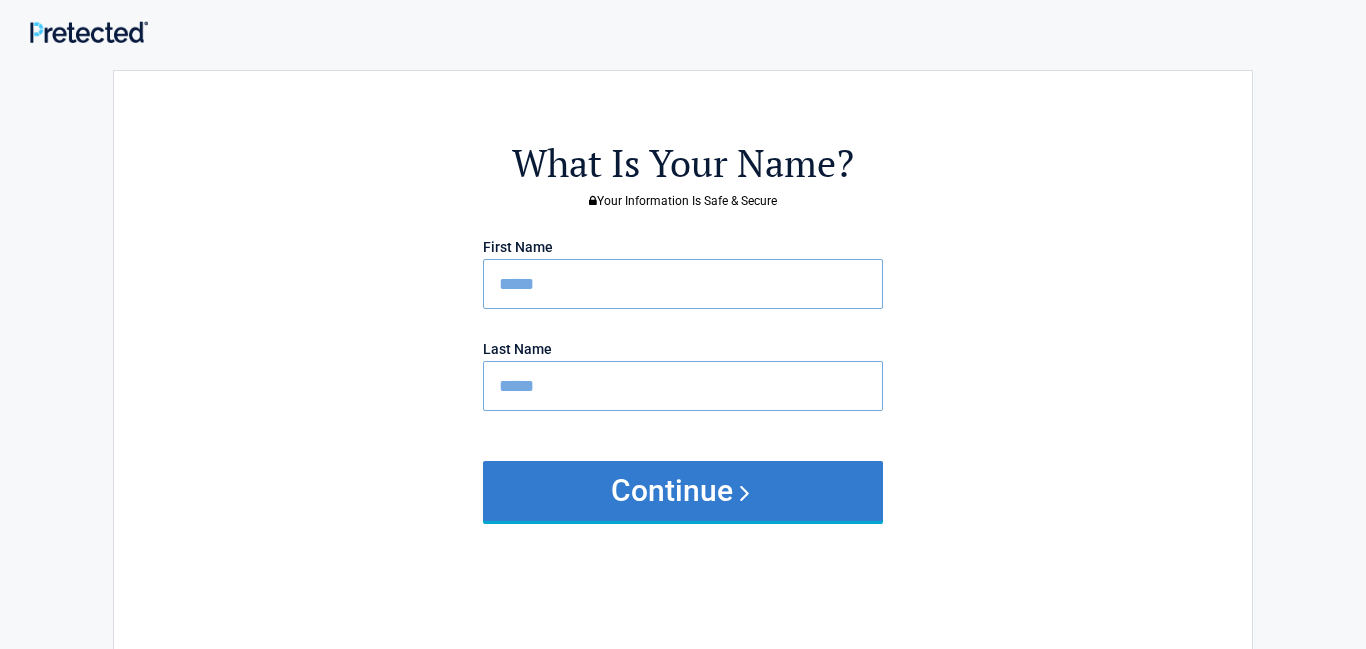 click on "Continue" at bounding box center (683, 491) 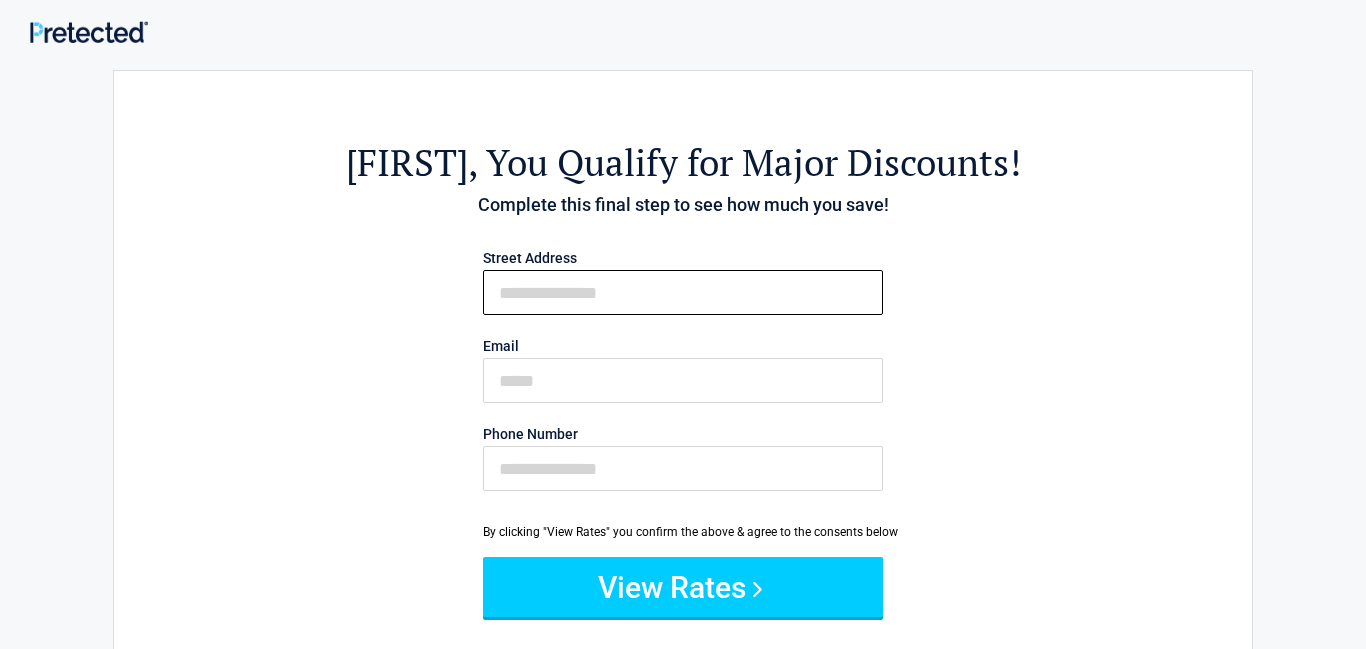click on "First Name" at bounding box center [683, 292] 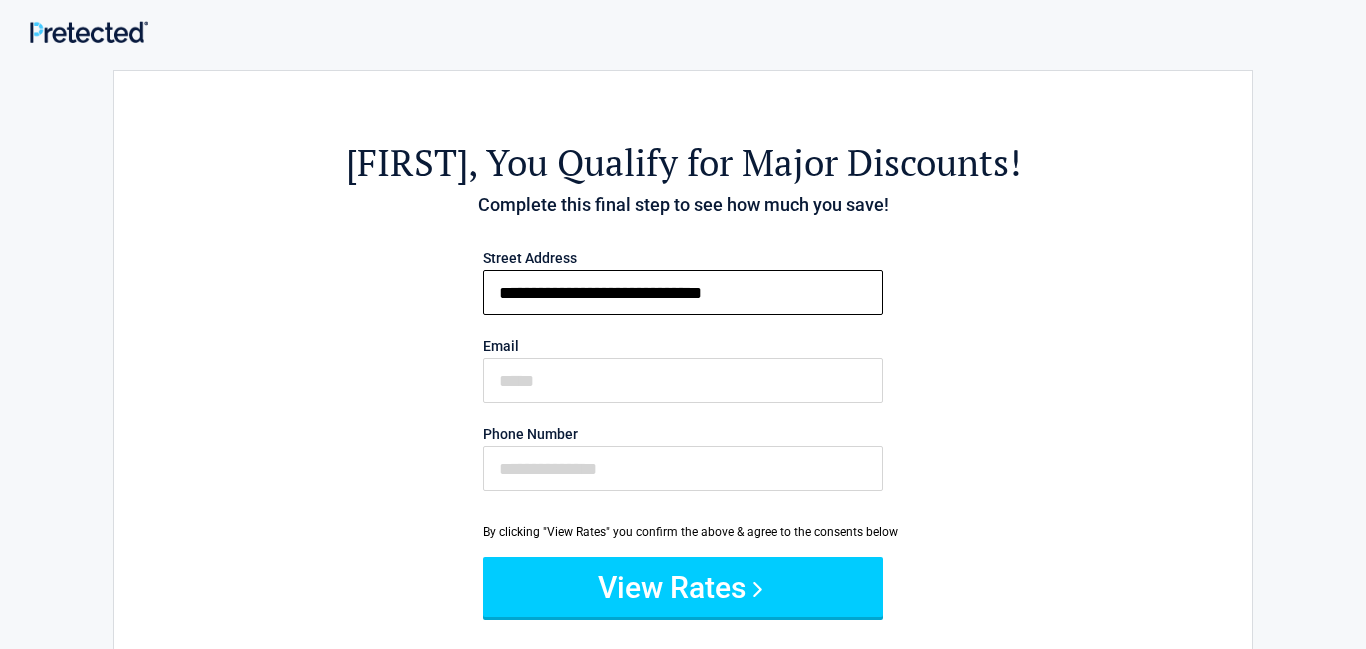 type on "**********" 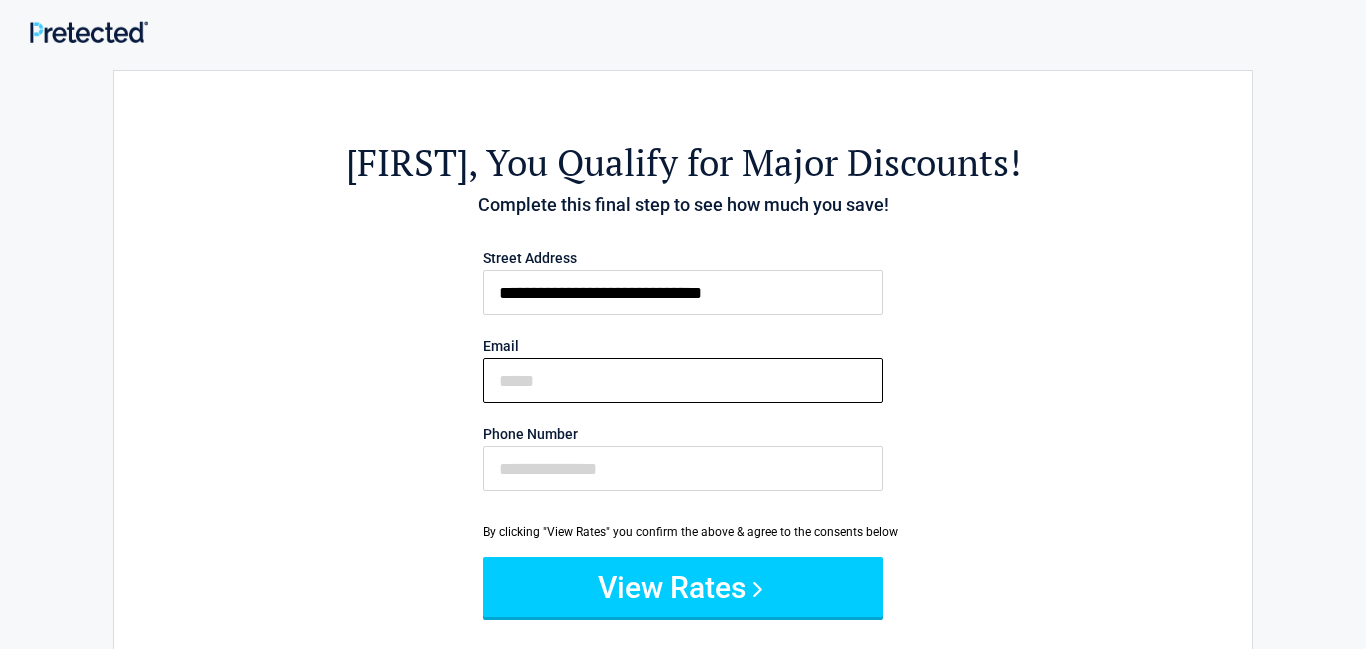 click on "Email" at bounding box center (683, 380) 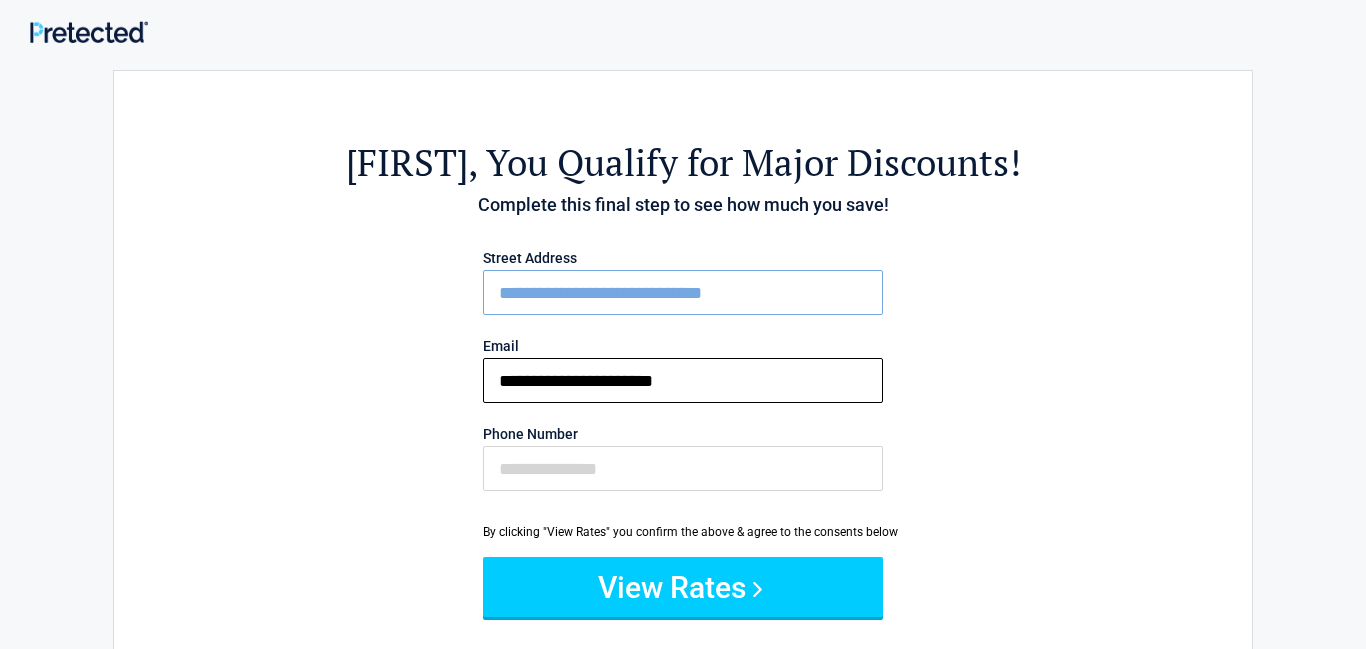 type on "**********" 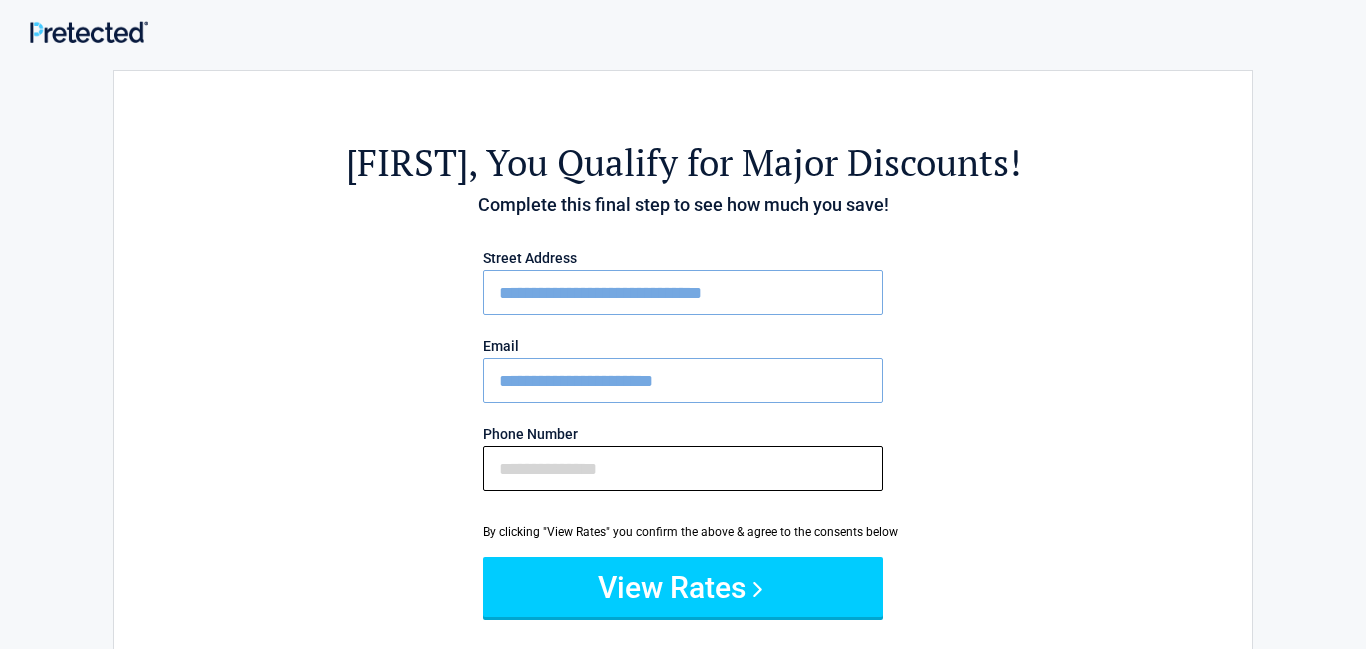 click on "Phone Number" at bounding box center [683, 468] 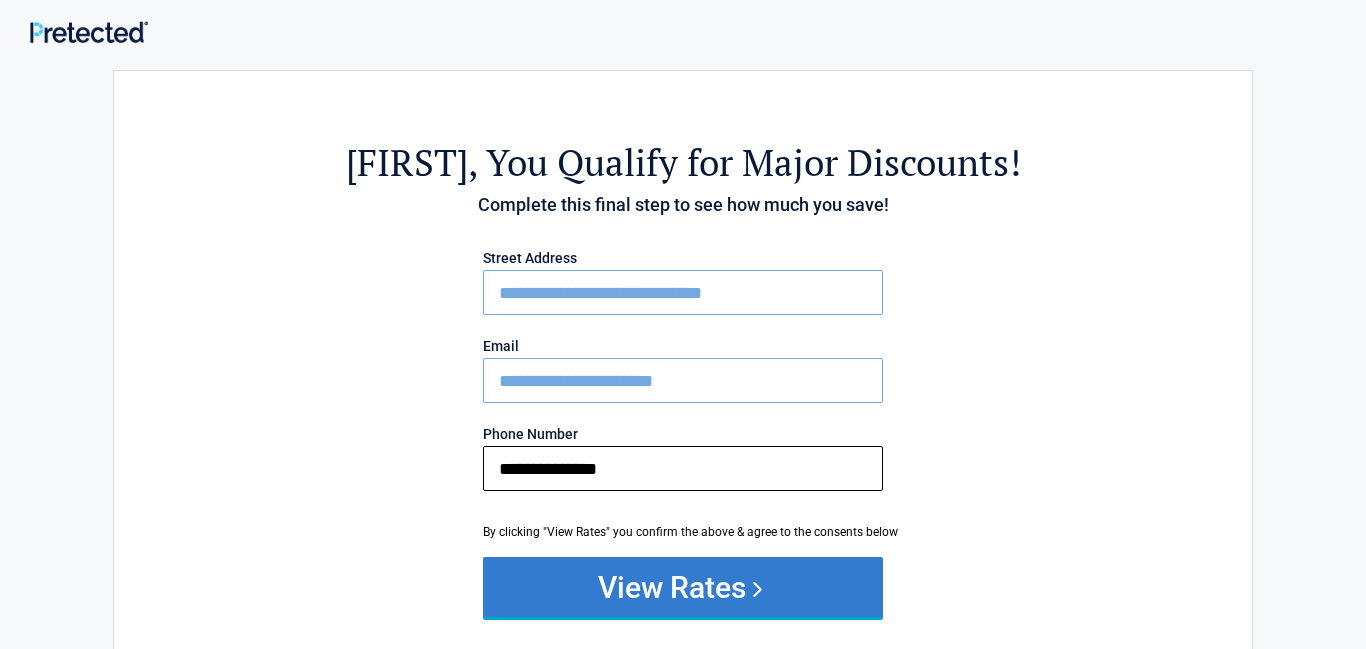 type on "**********" 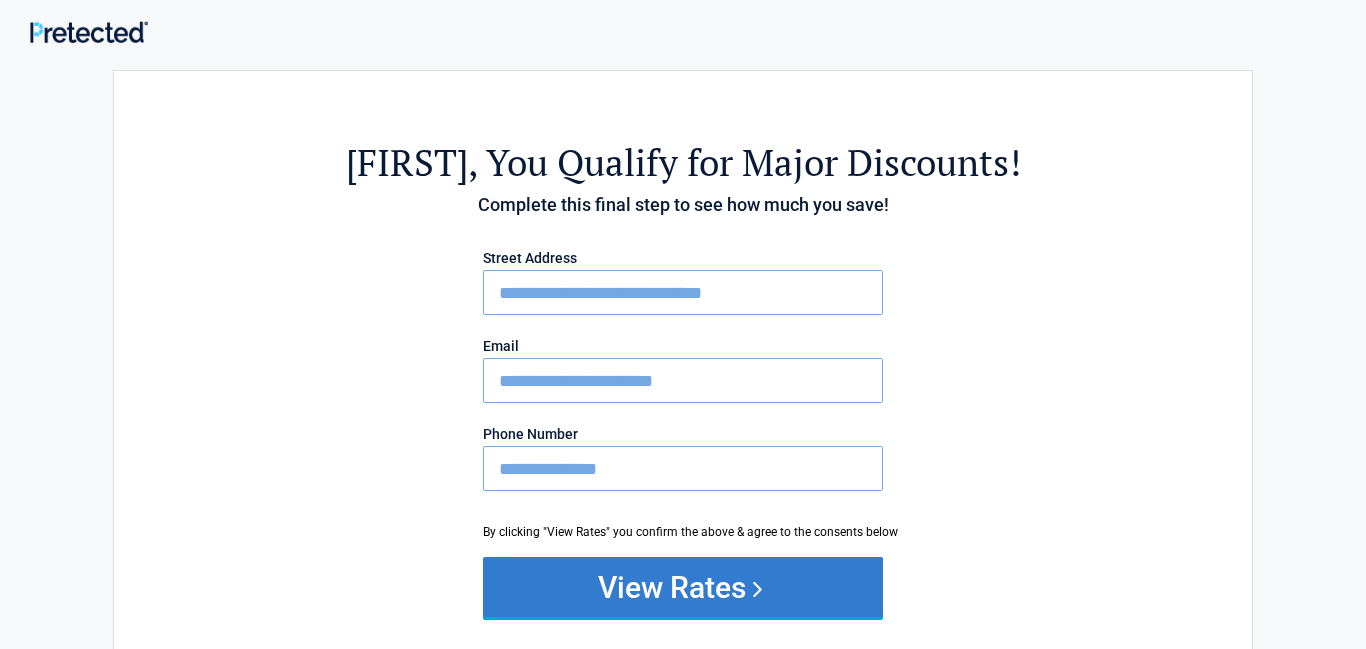 click on "View Rates" at bounding box center [683, 587] 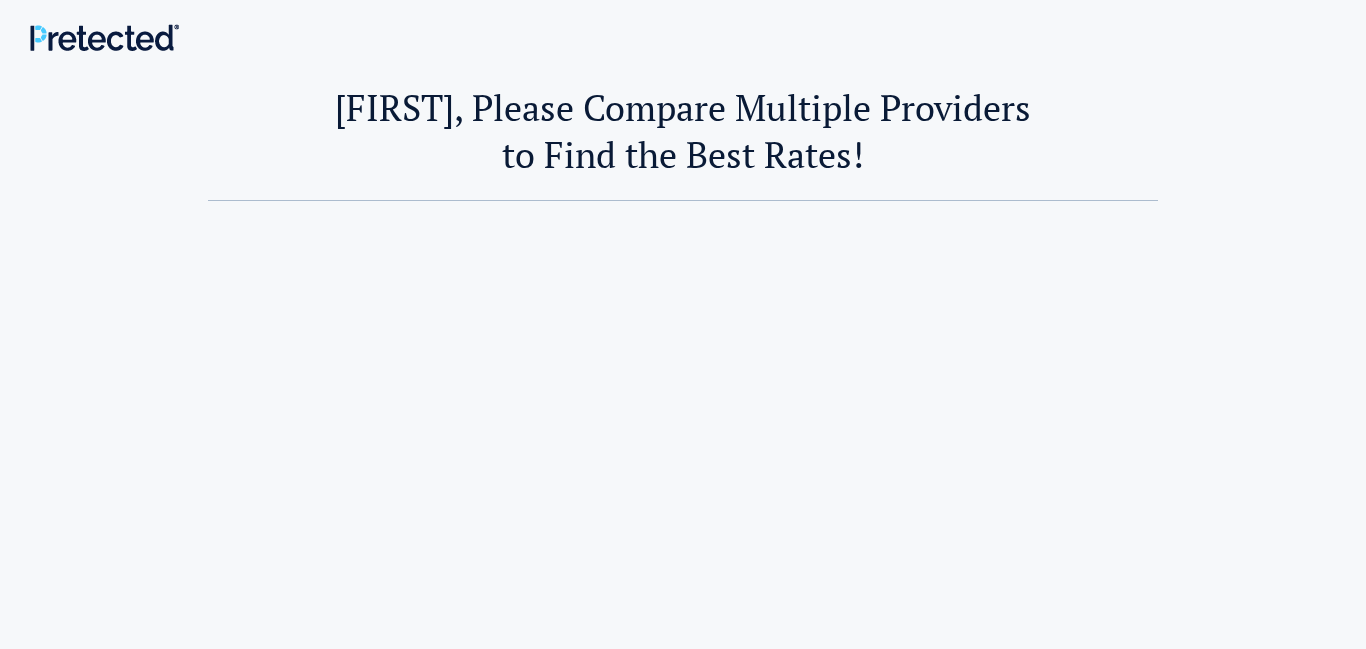 scroll, scrollTop: 0, scrollLeft: 0, axis: both 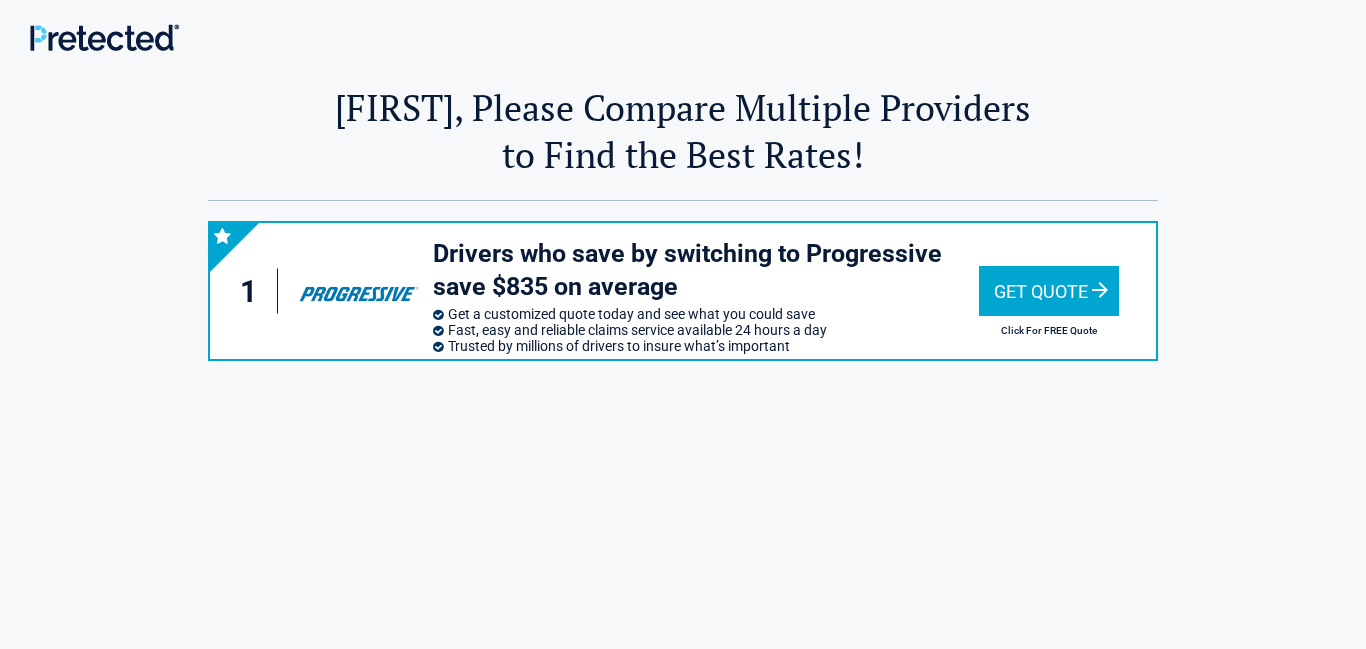 click on "Get Quote" at bounding box center [1049, 291] 